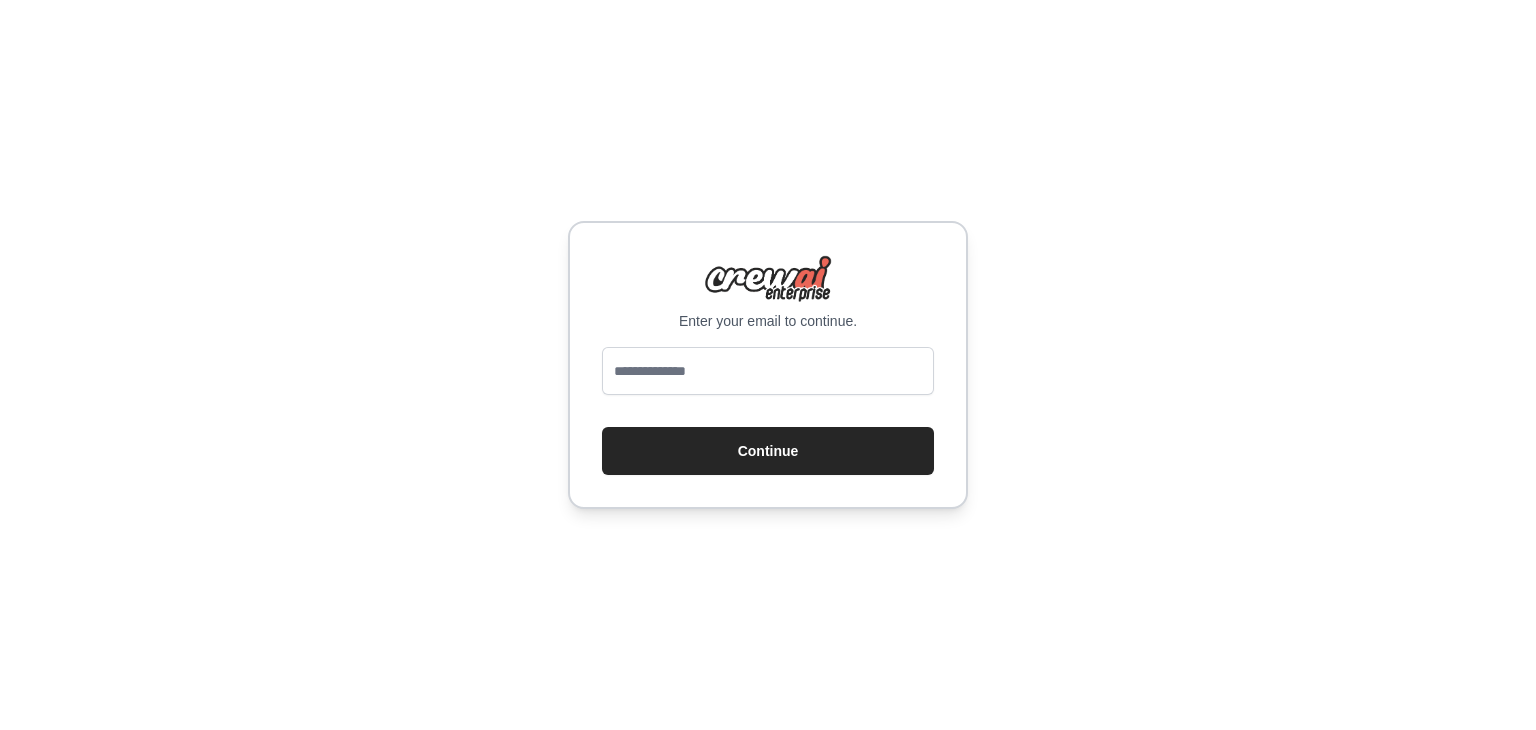 scroll, scrollTop: 0, scrollLeft: 0, axis: both 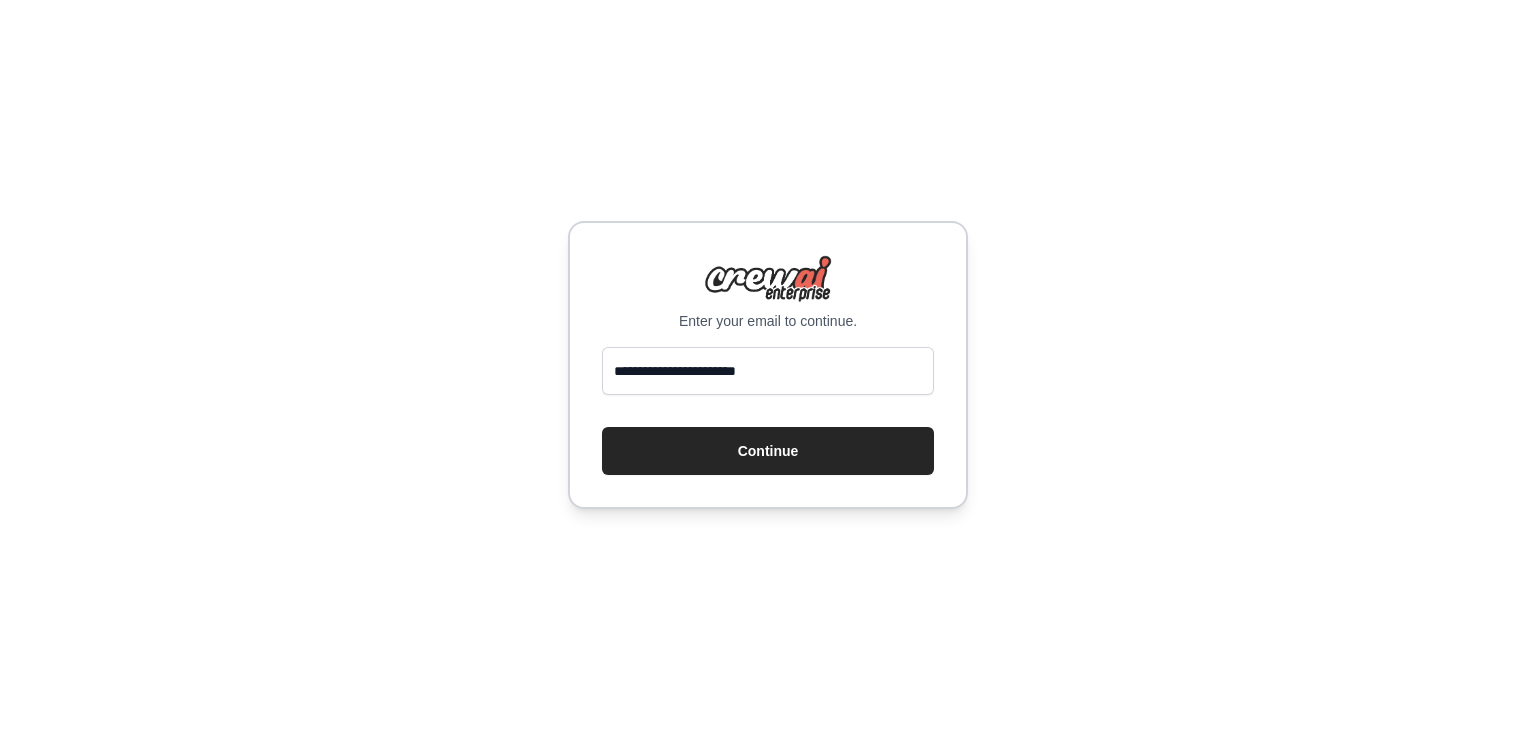 click on "**********" at bounding box center [768, 365] 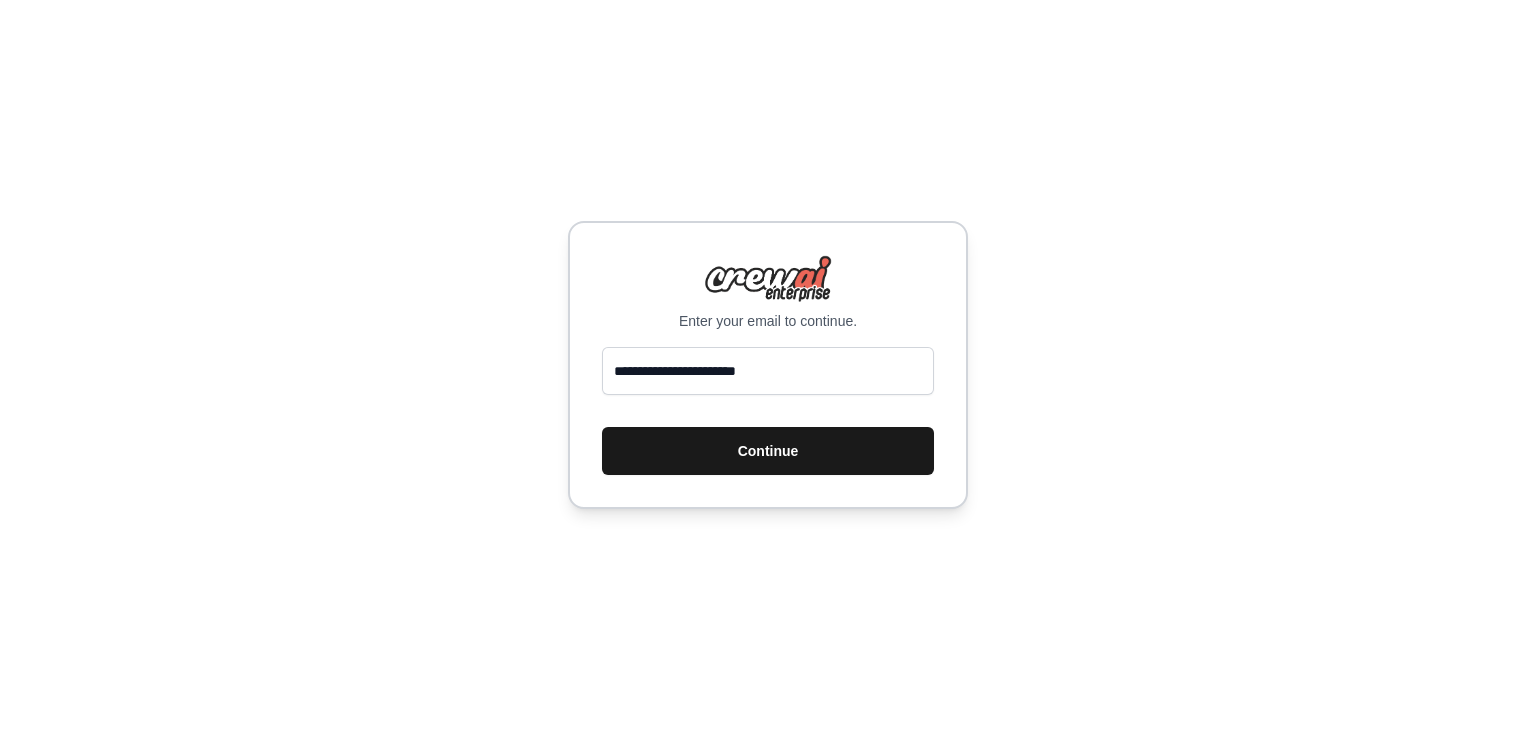 click on "Continue" at bounding box center (768, 451) 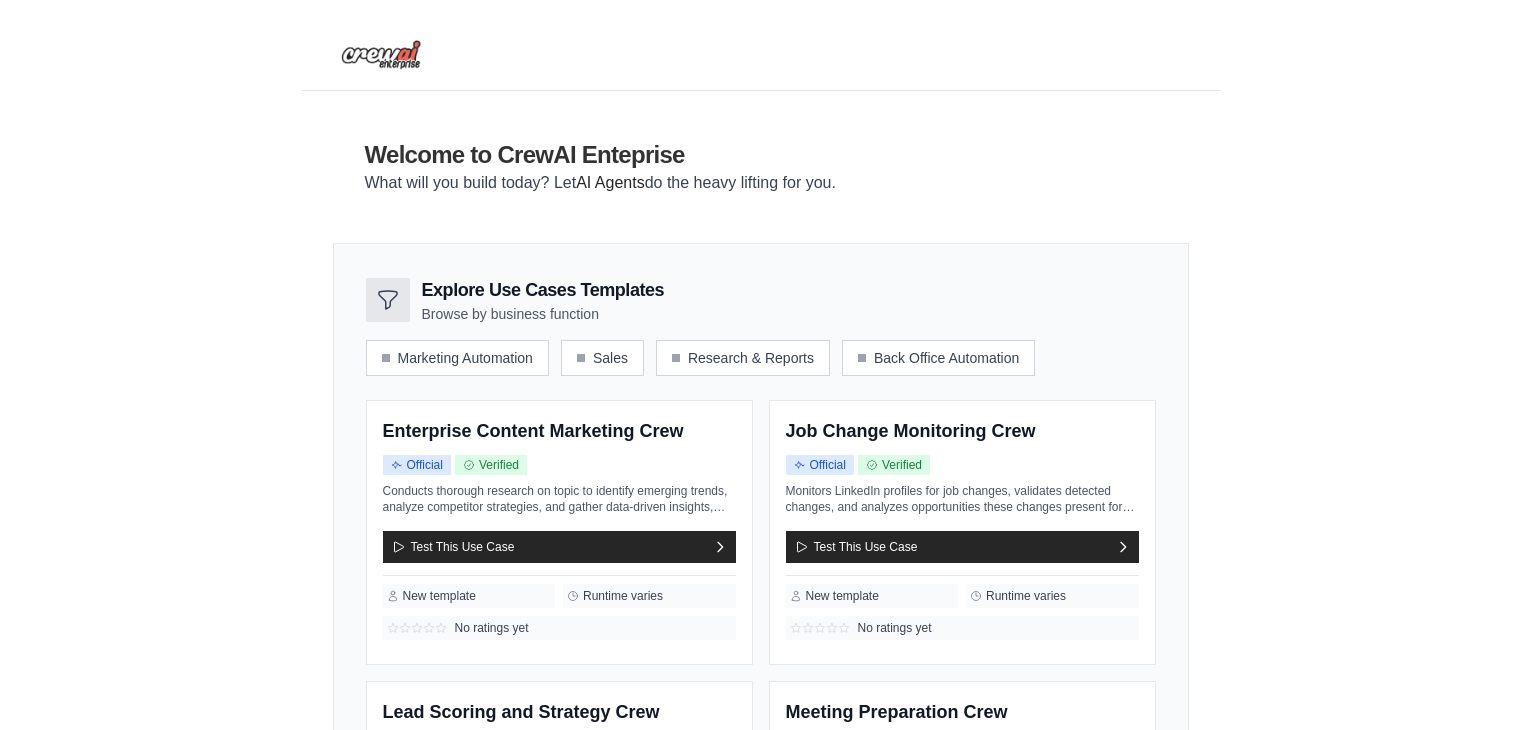 scroll, scrollTop: 0, scrollLeft: 0, axis: both 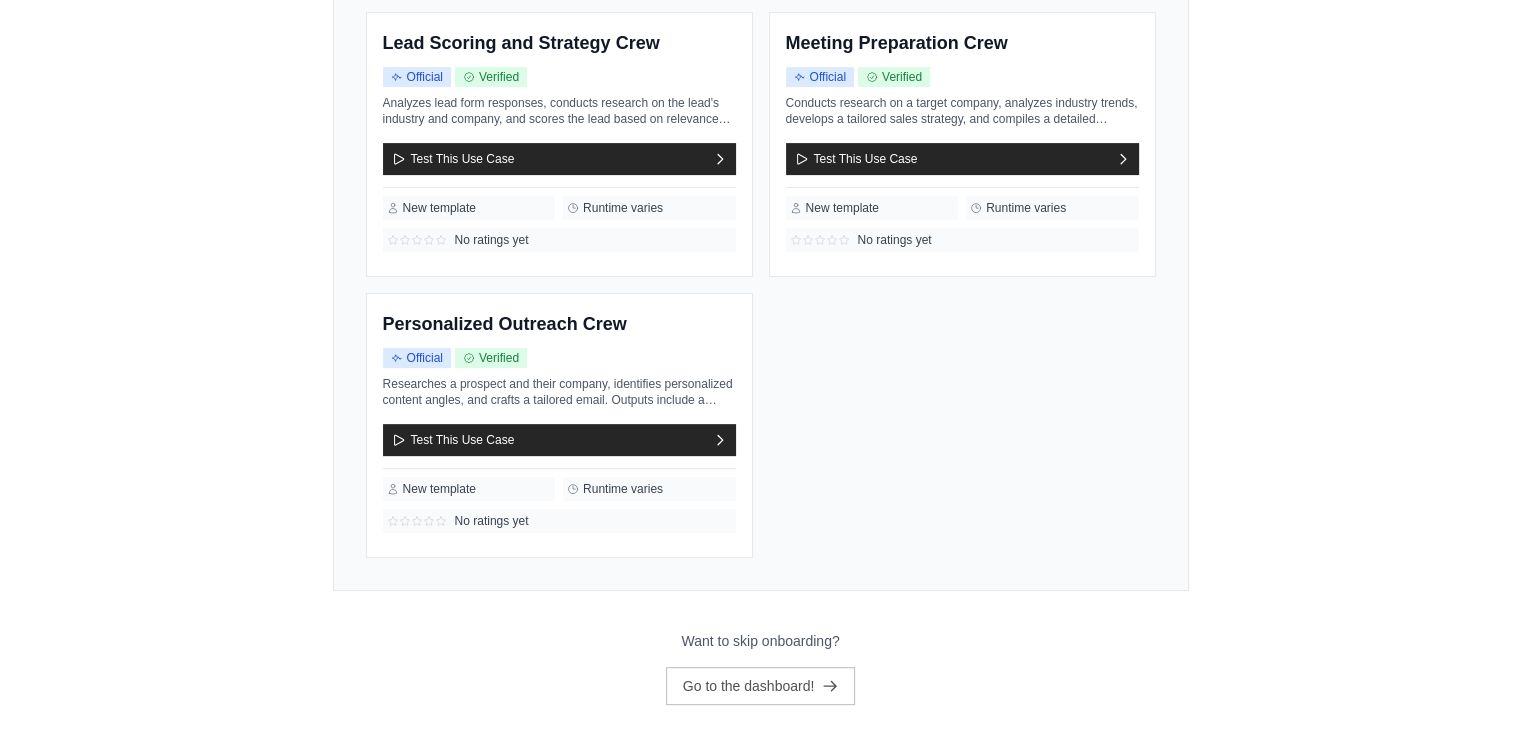 click on "Want to skip onboarding?" at bounding box center [760, 641] 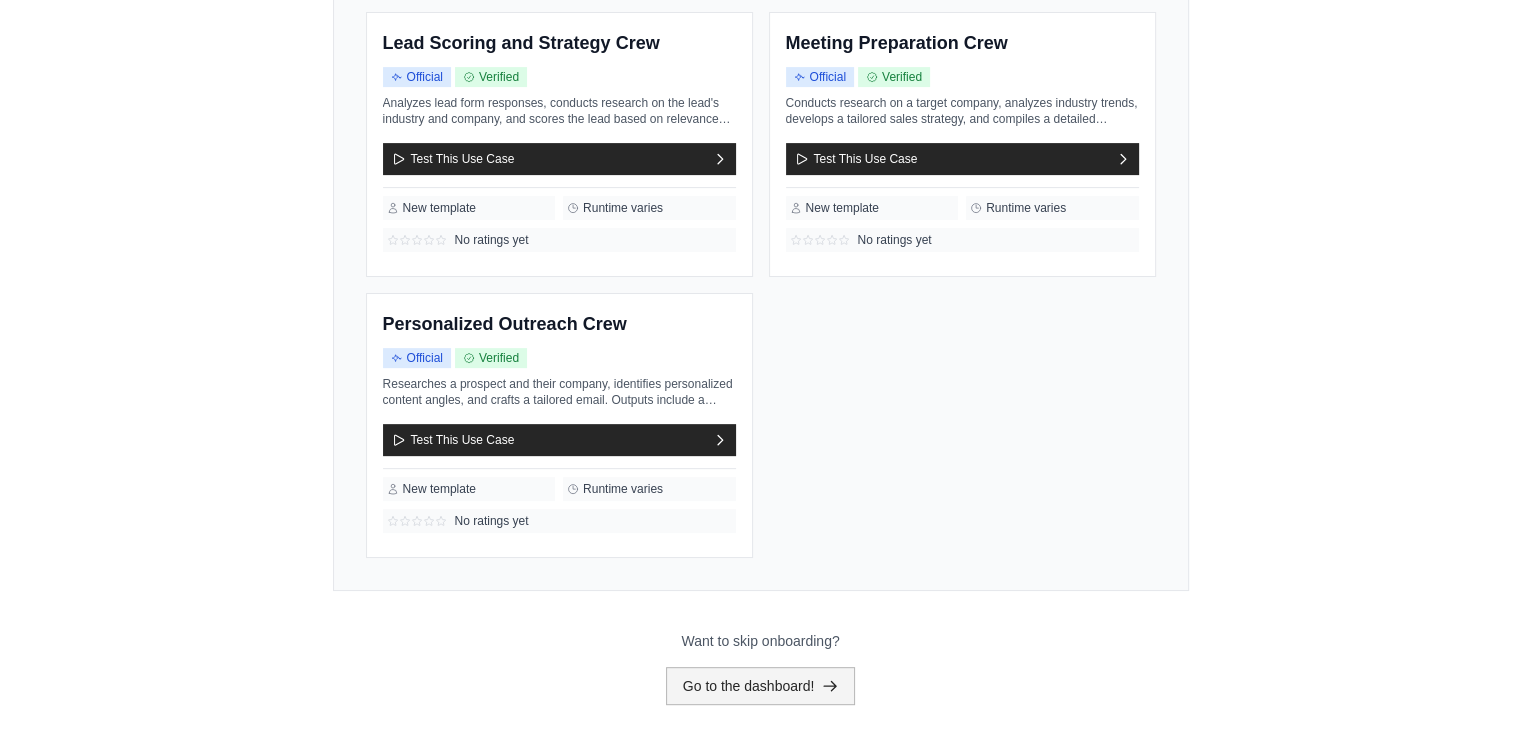 click on "Go to the dashboard!" at bounding box center (761, 686) 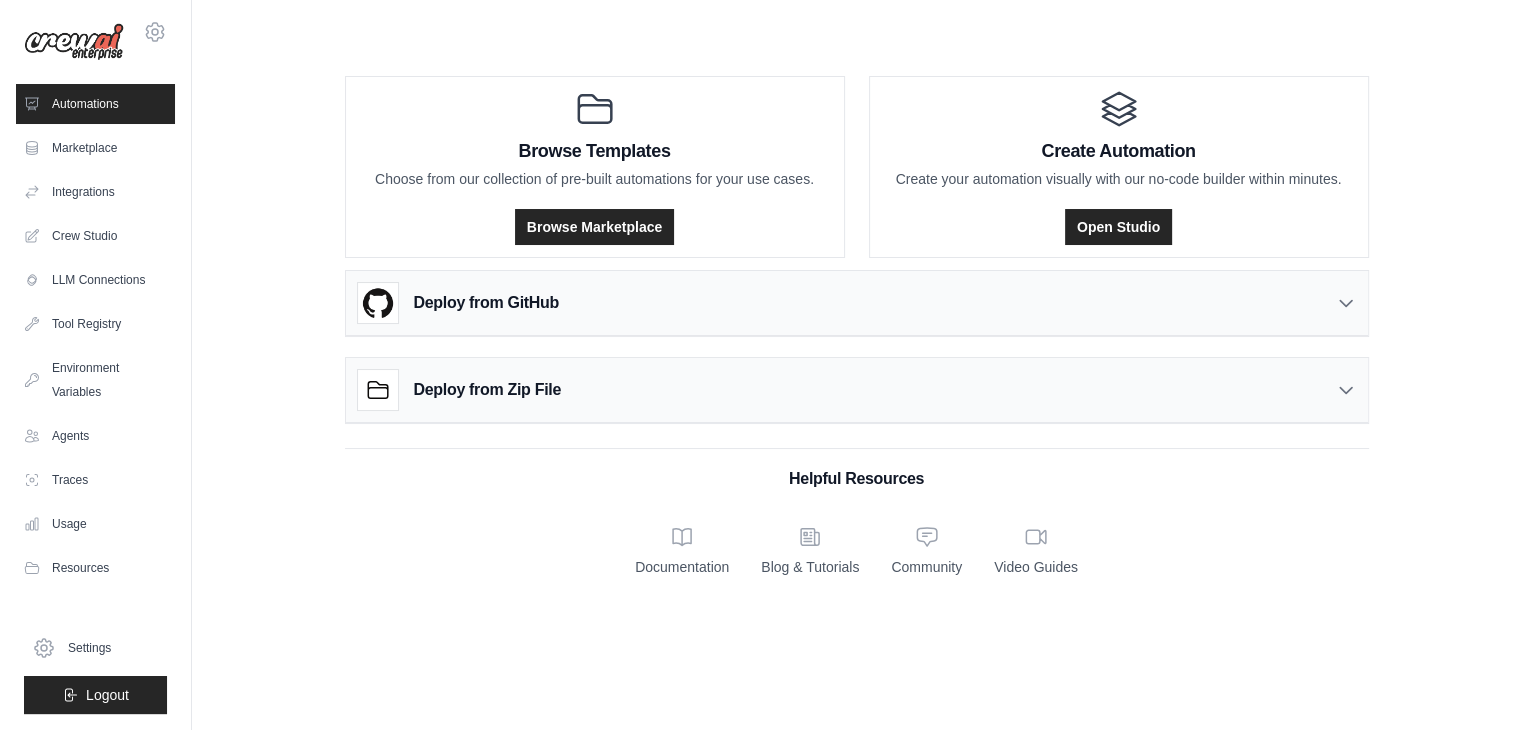 scroll, scrollTop: 0, scrollLeft: 0, axis: both 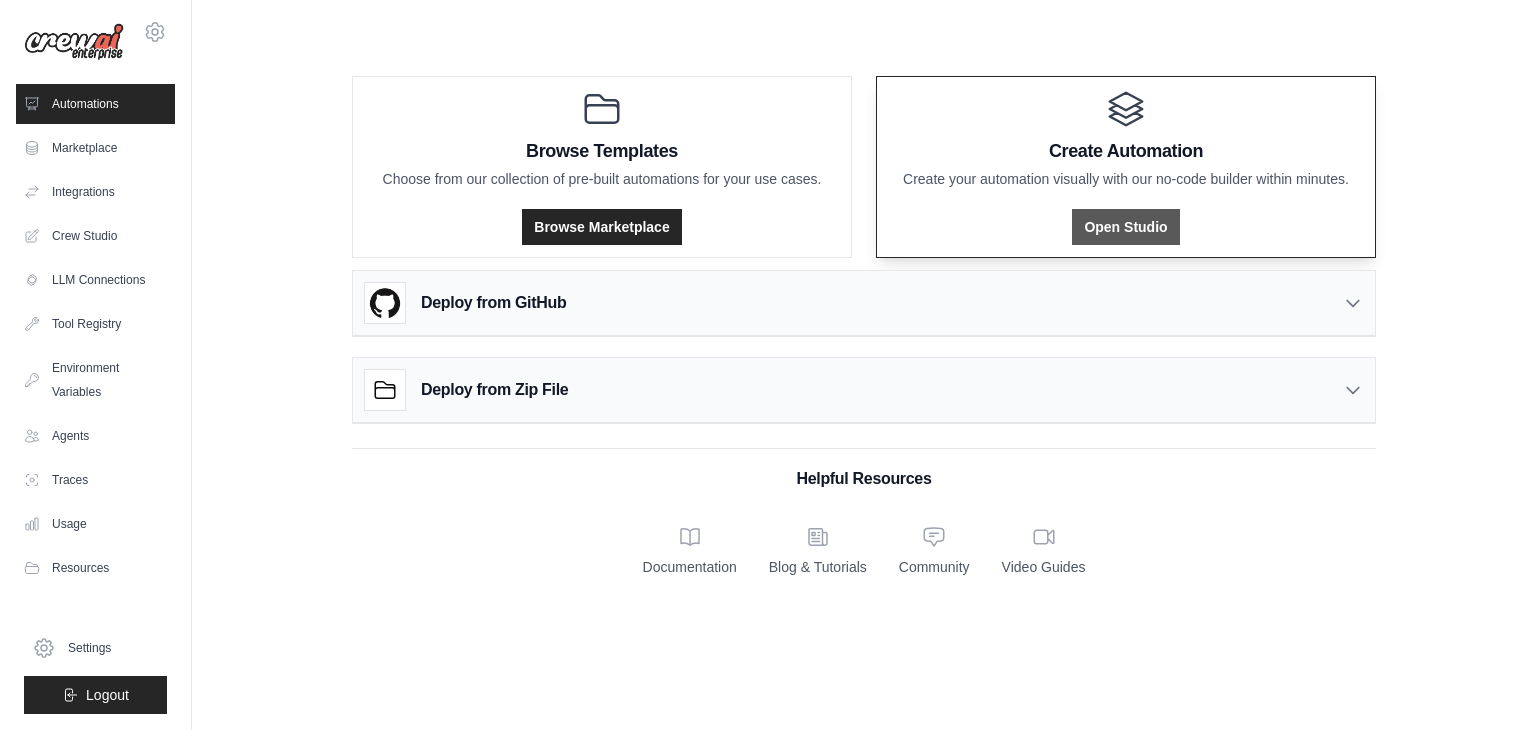 click on "Open Studio" at bounding box center (1125, 227) 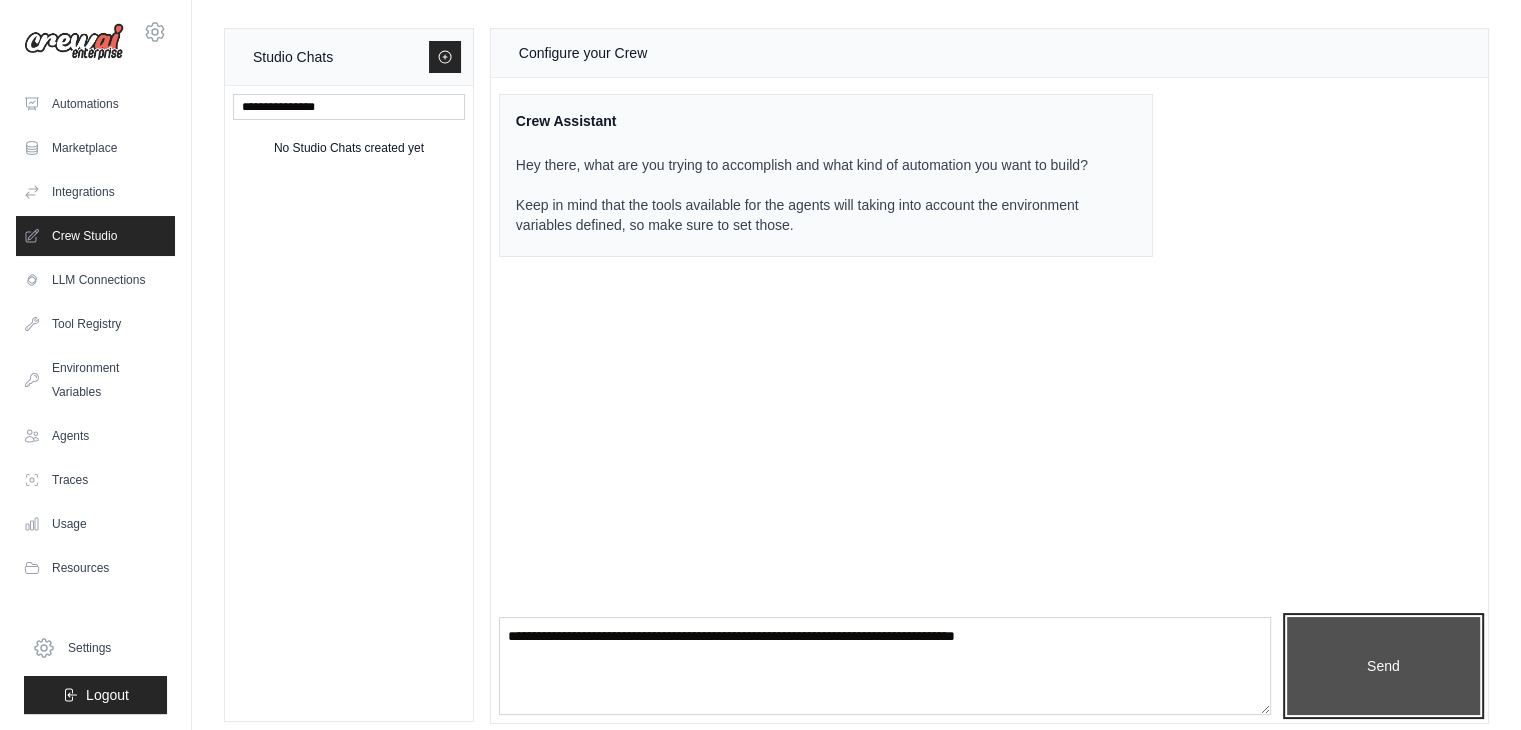 click on "Send" at bounding box center [1383, 666] 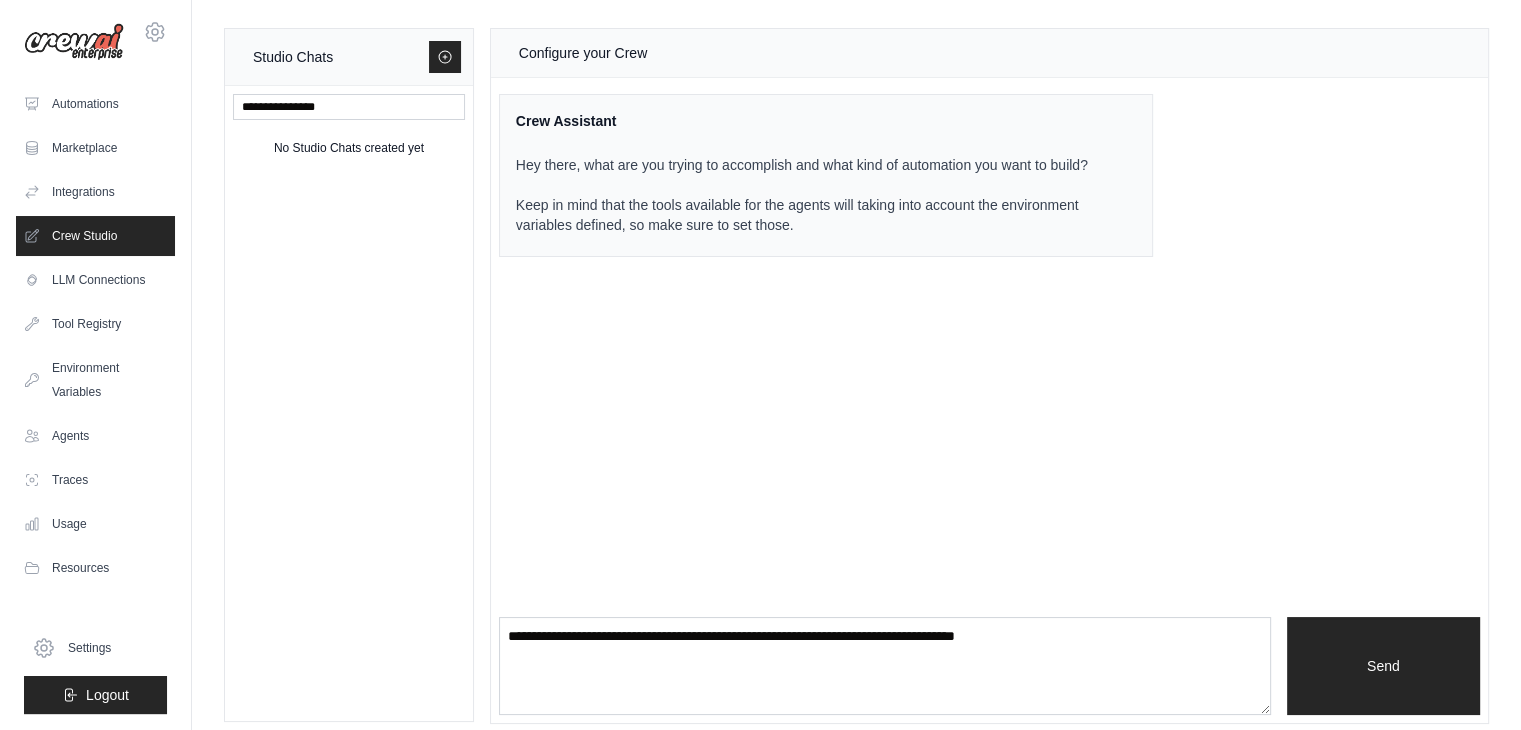 click on "Configure your Crew Crew Assistant Hey there, what are you trying to accomplish and what kind of automation you want to build? Keep in mind that the tools available for the agents will taking into account the environment variables defined, so make sure to set those. Send" at bounding box center (989, 376) 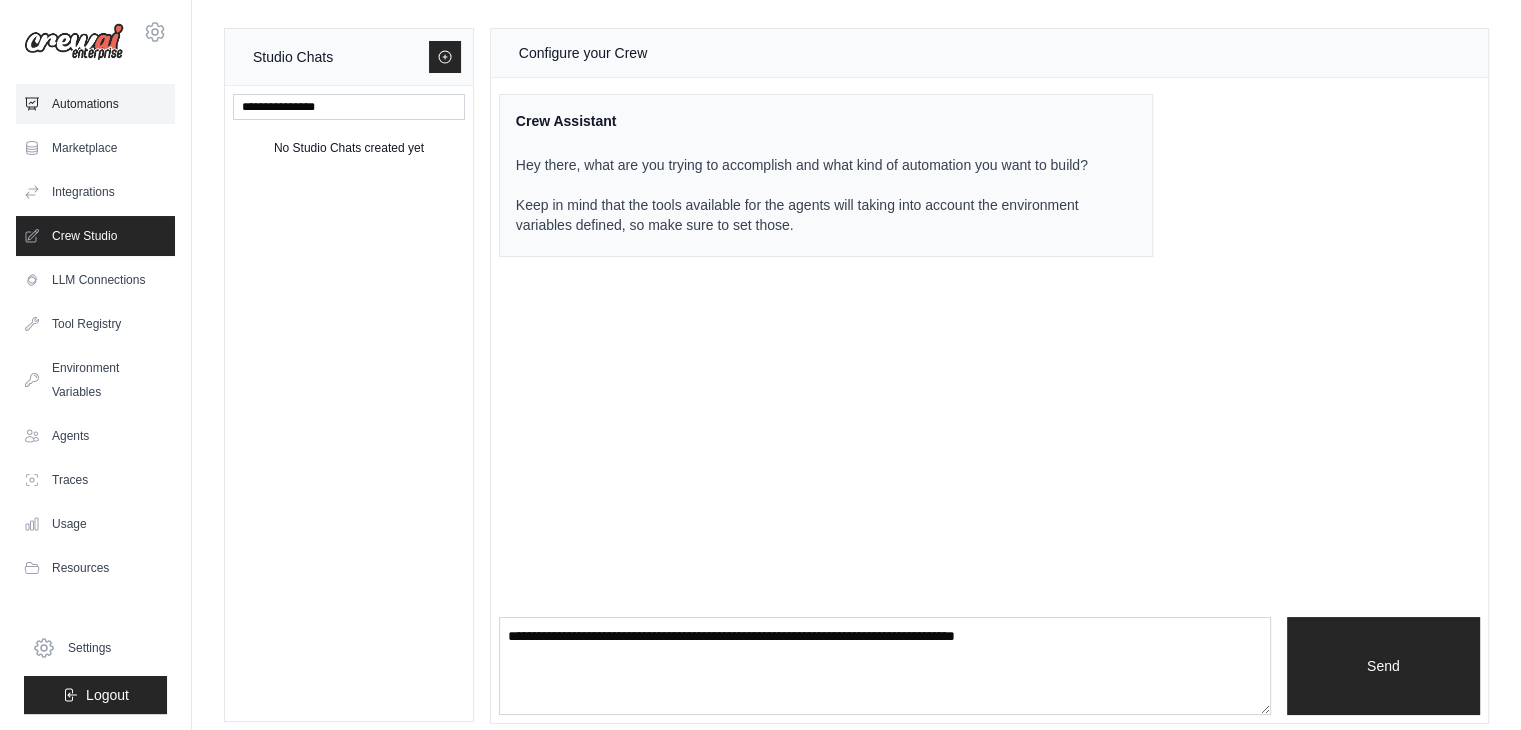 click on "Automations" at bounding box center (95, 104) 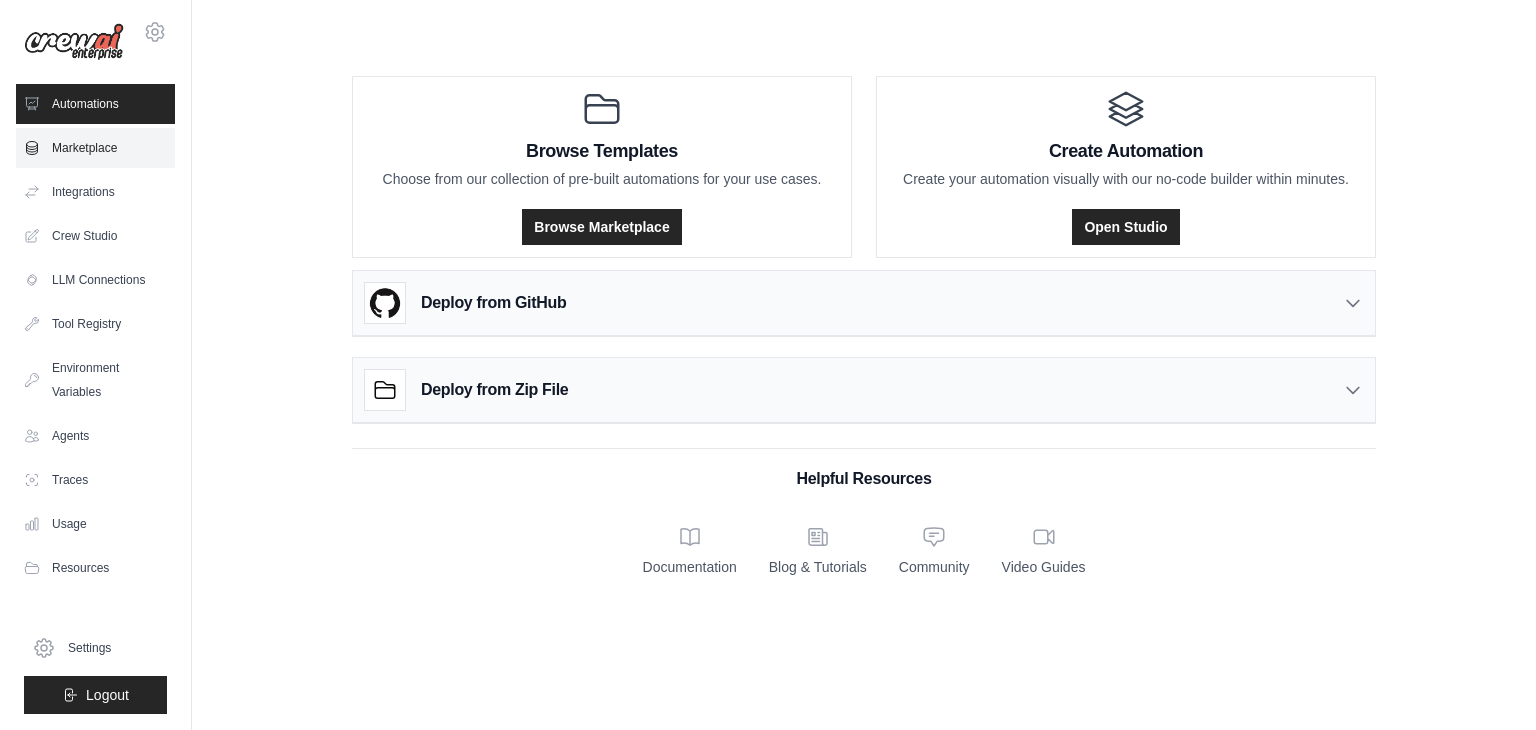click on "Marketplace" at bounding box center [95, 148] 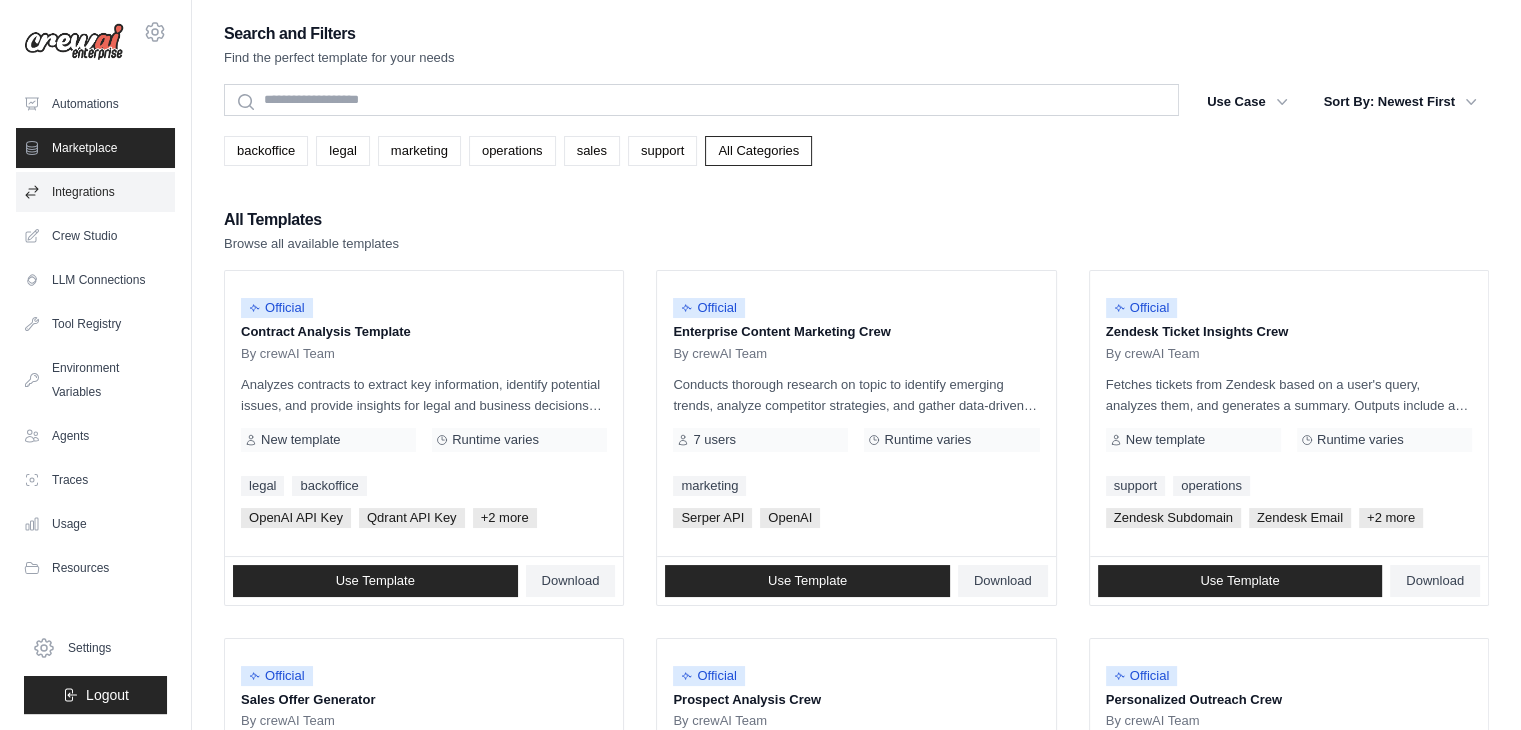 click on "Integrations" at bounding box center [95, 192] 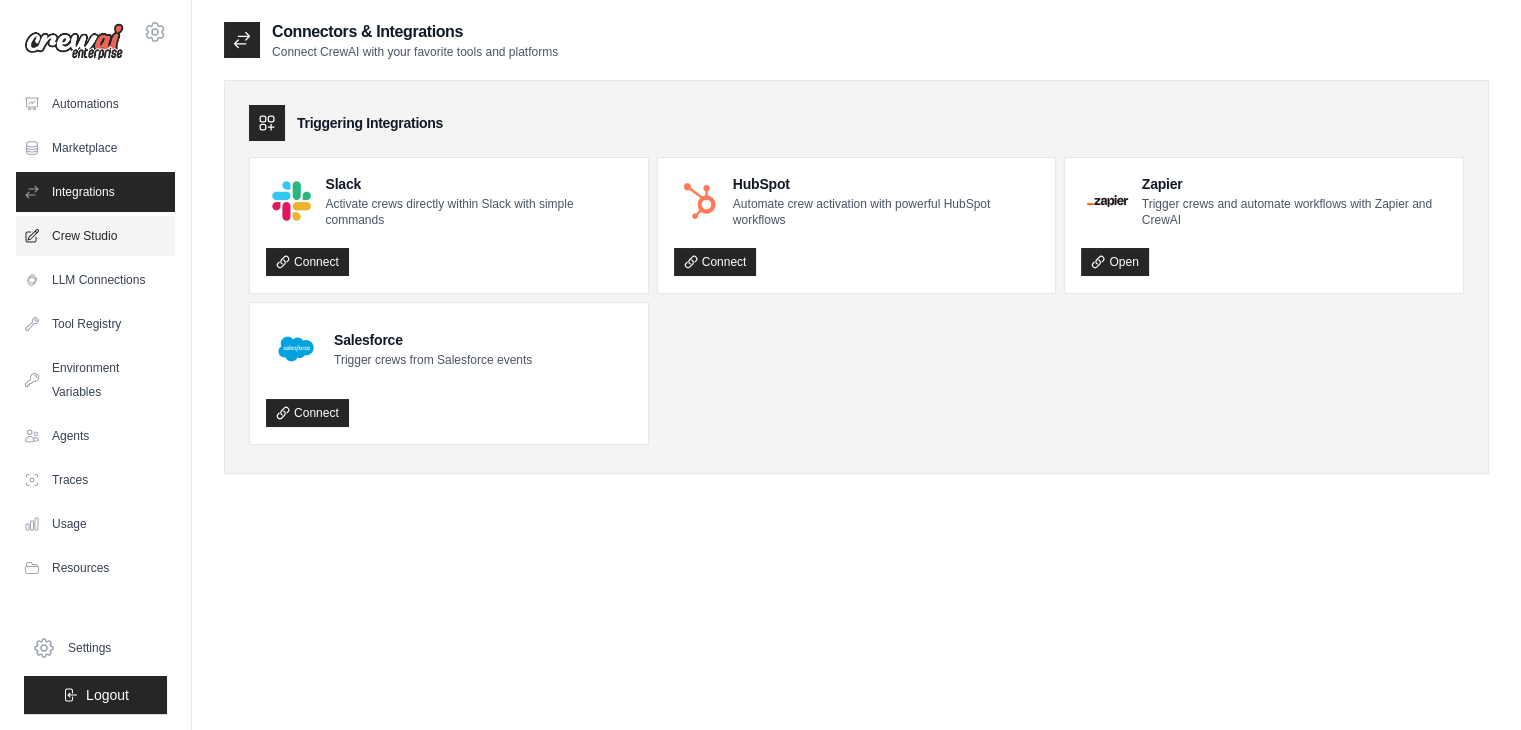 click on "Crew Studio" at bounding box center (95, 236) 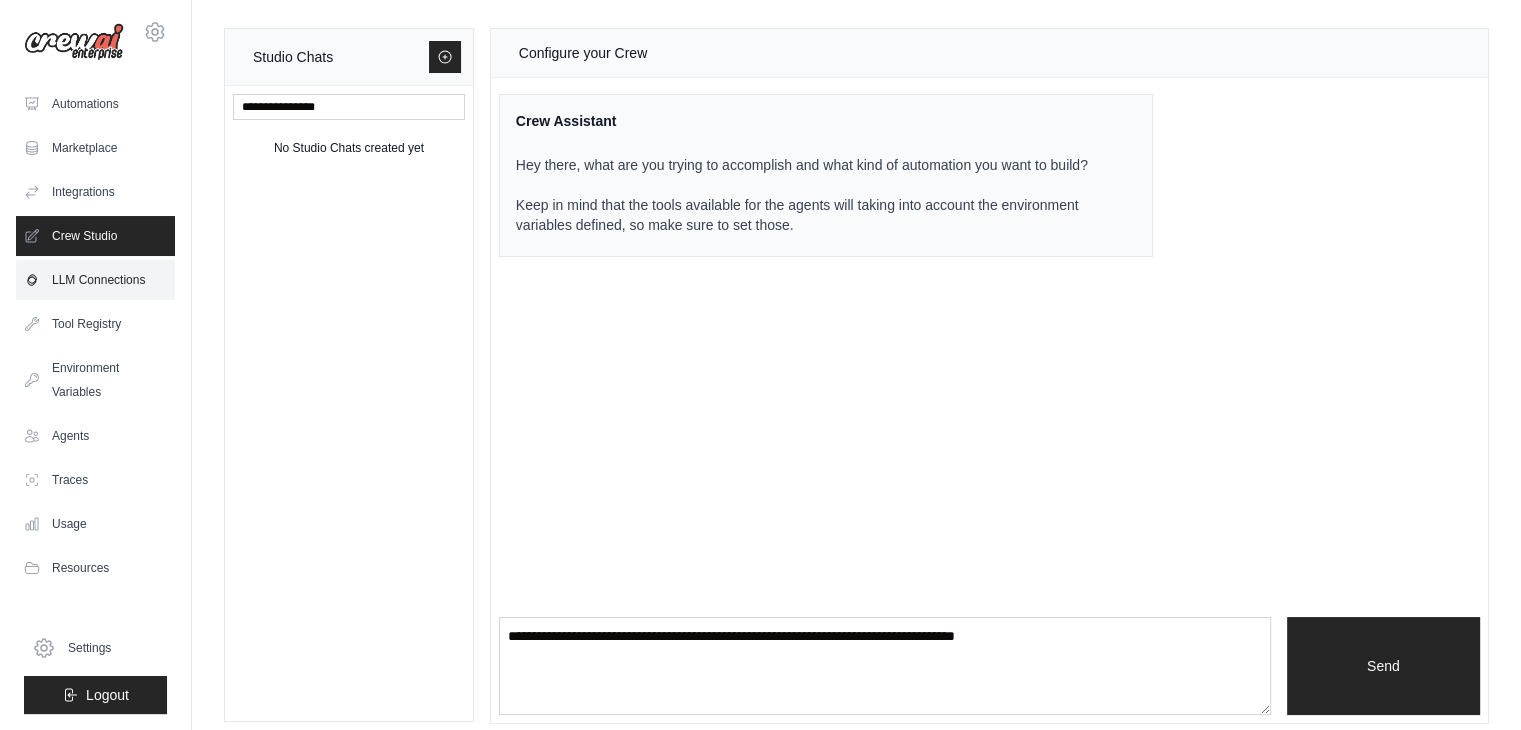 click on "LLM Connections" at bounding box center (95, 280) 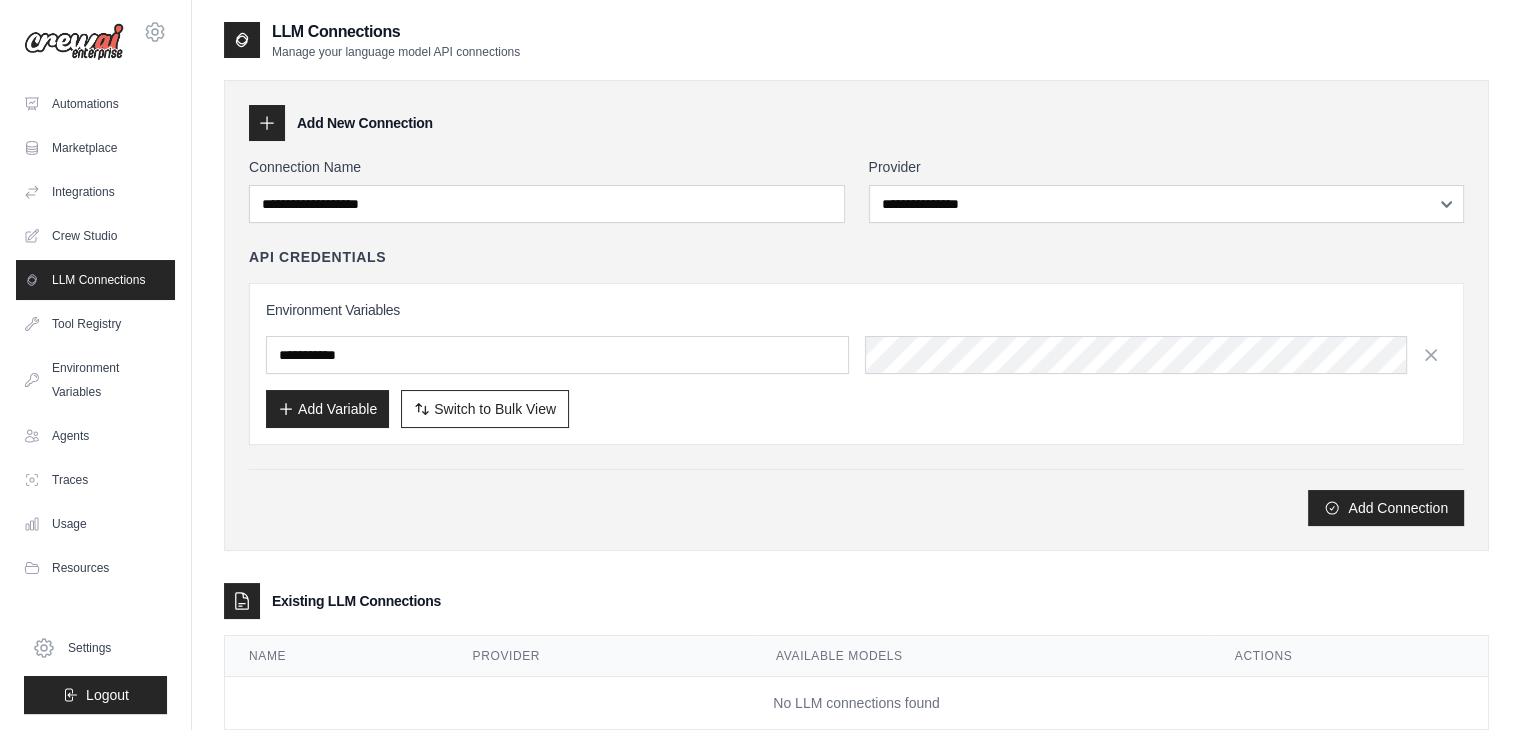 scroll, scrollTop: 49, scrollLeft: 0, axis: vertical 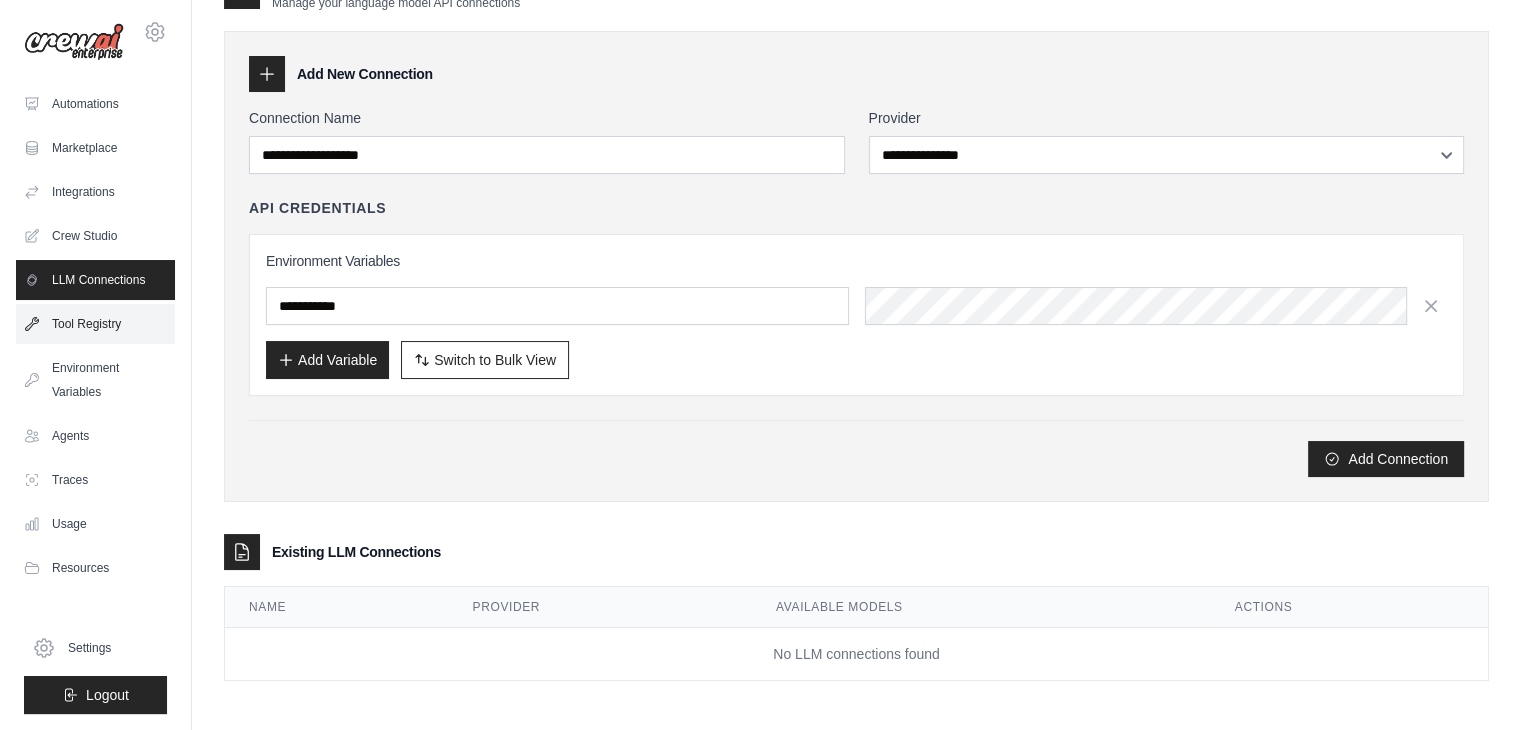 click on "Tool Registry" at bounding box center [95, 324] 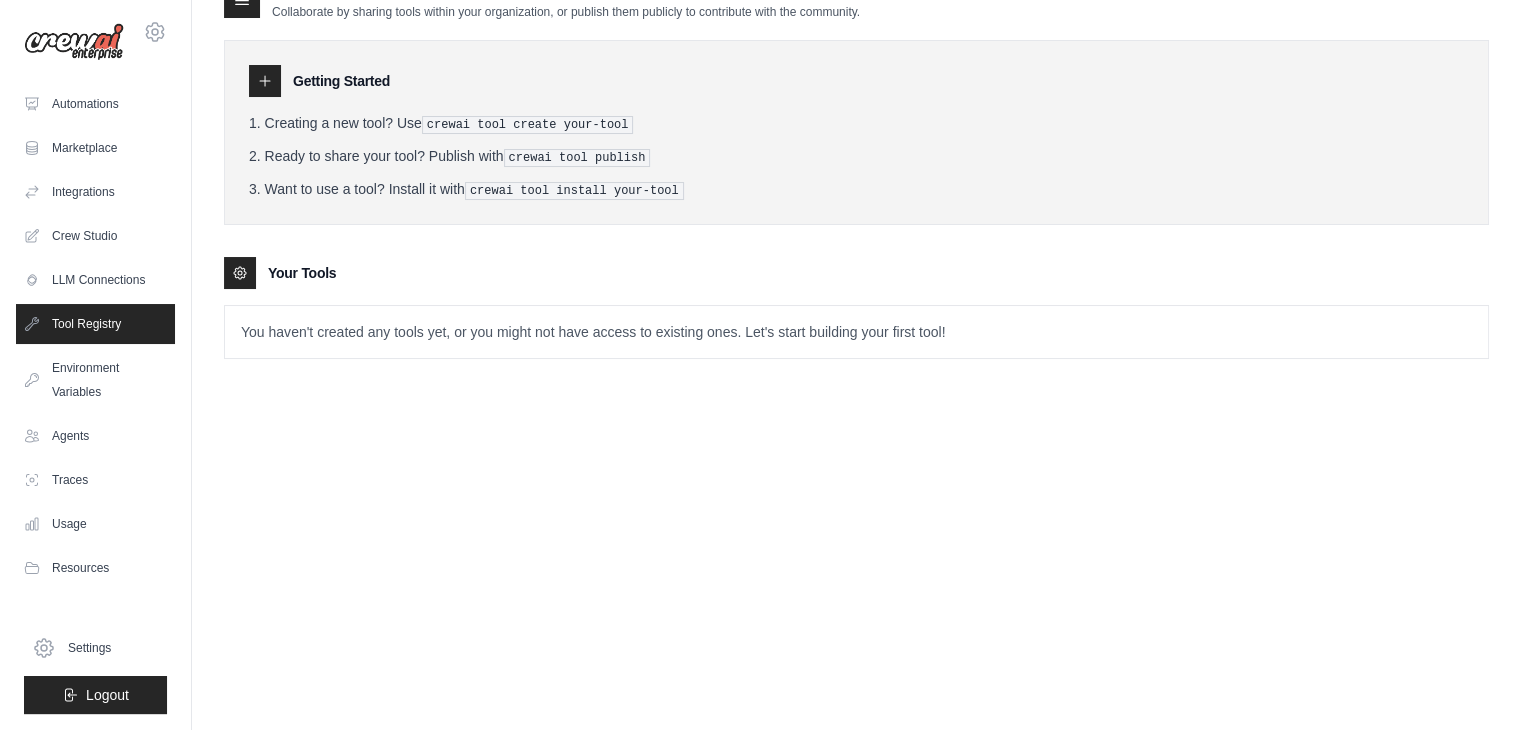 scroll, scrollTop: 0, scrollLeft: 0, axis: both 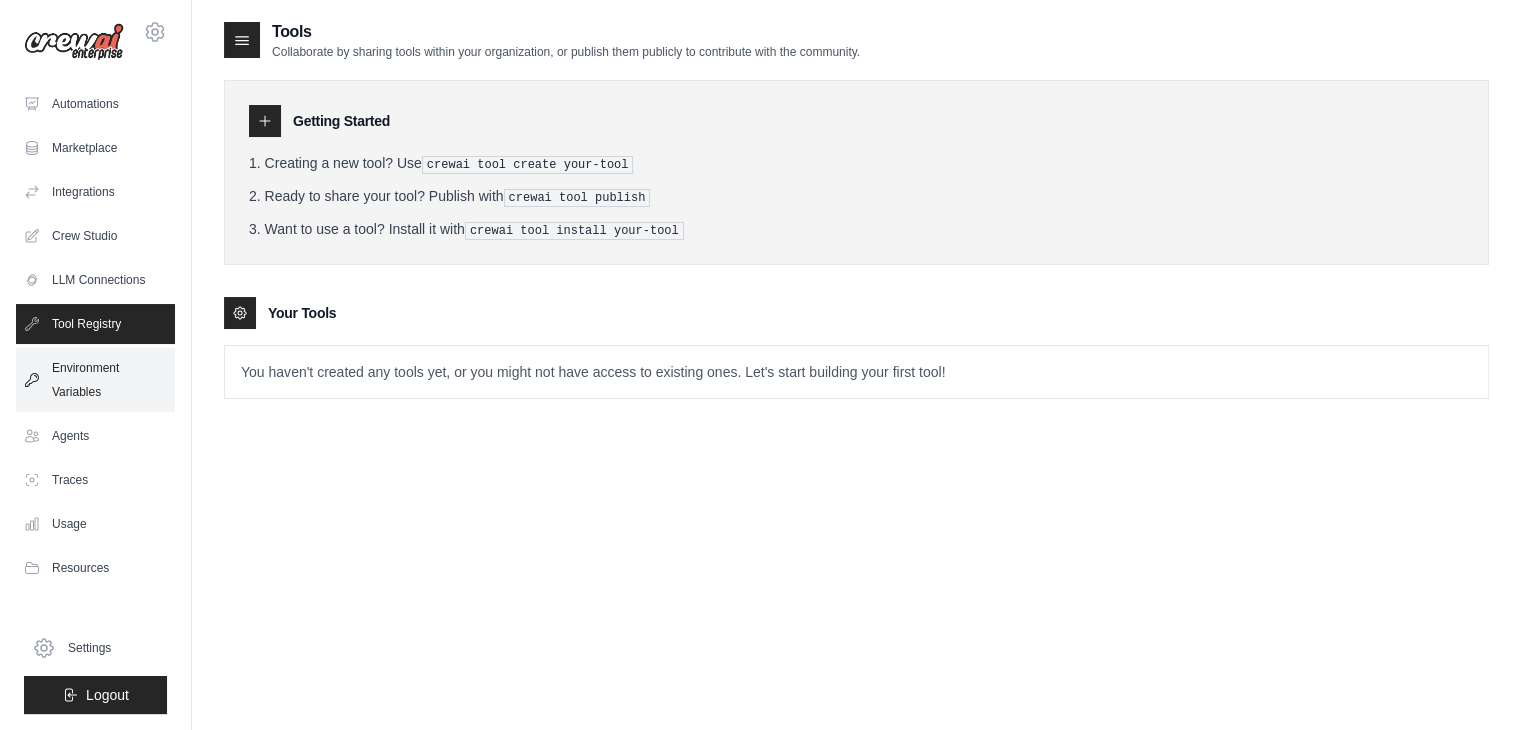 click on "Environment Variables" at bounding box center (95, 380) 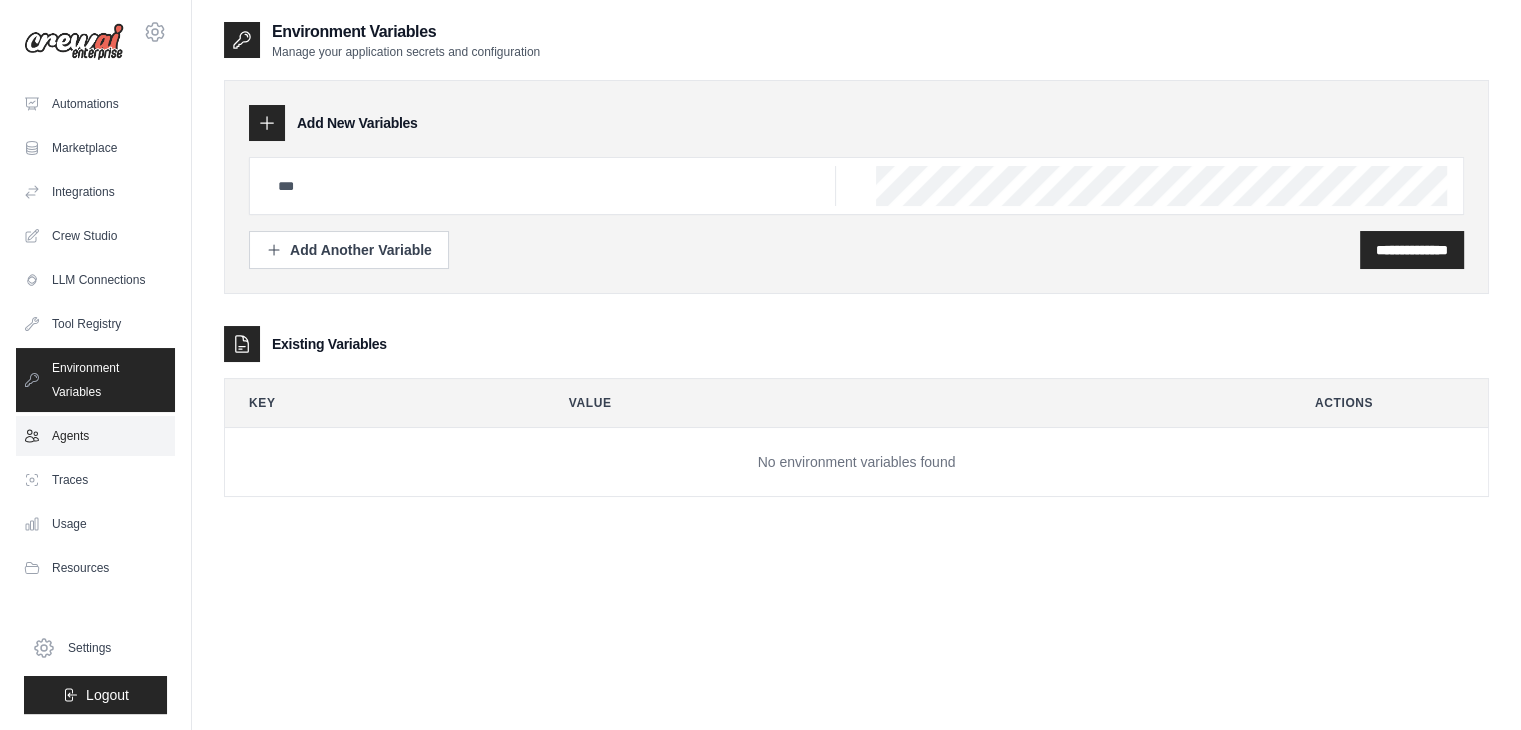 click on "Agents" at bounding box center (95, 436) 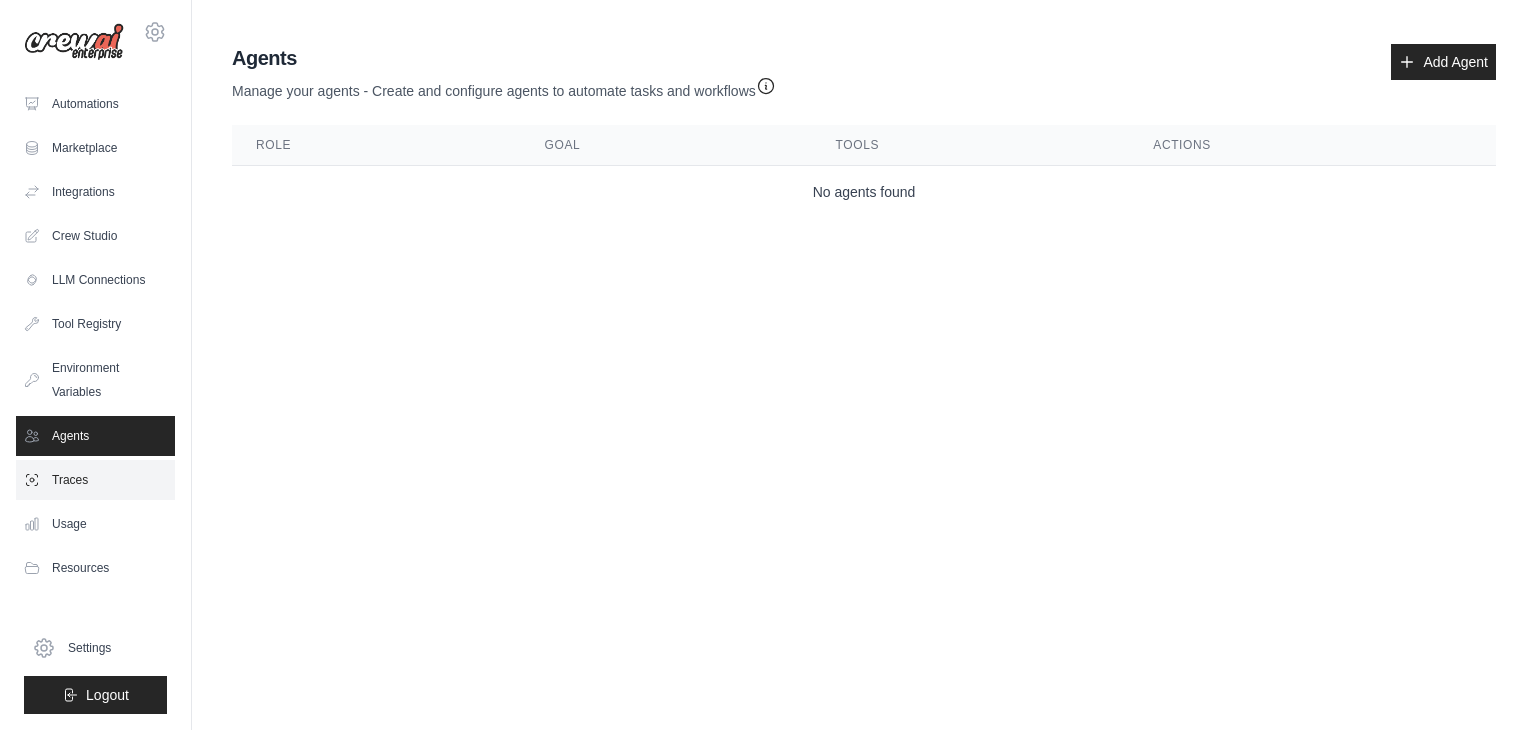 click on "Traces" at bounding box center [95, 480] 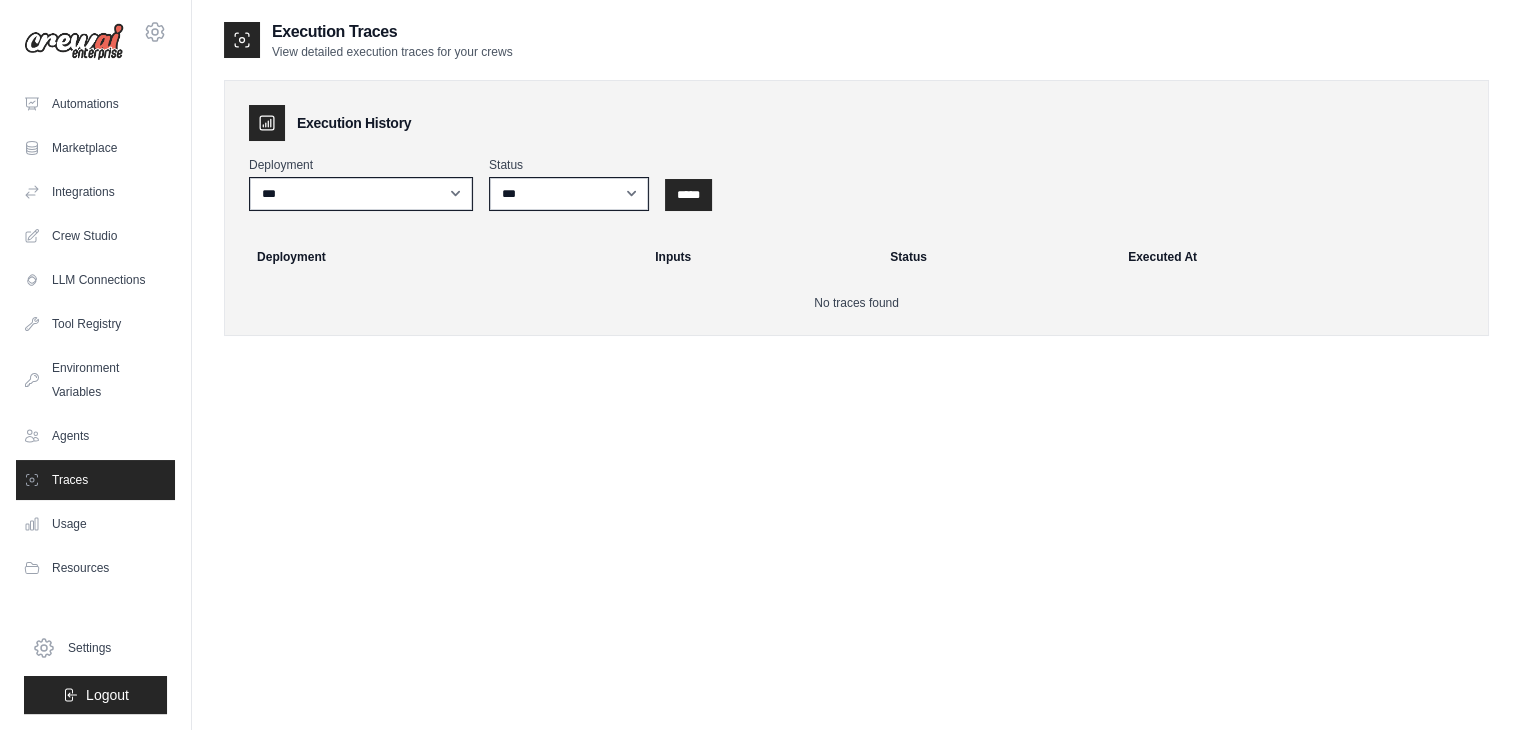 click on "Traces" at bounding box center [95, 480] 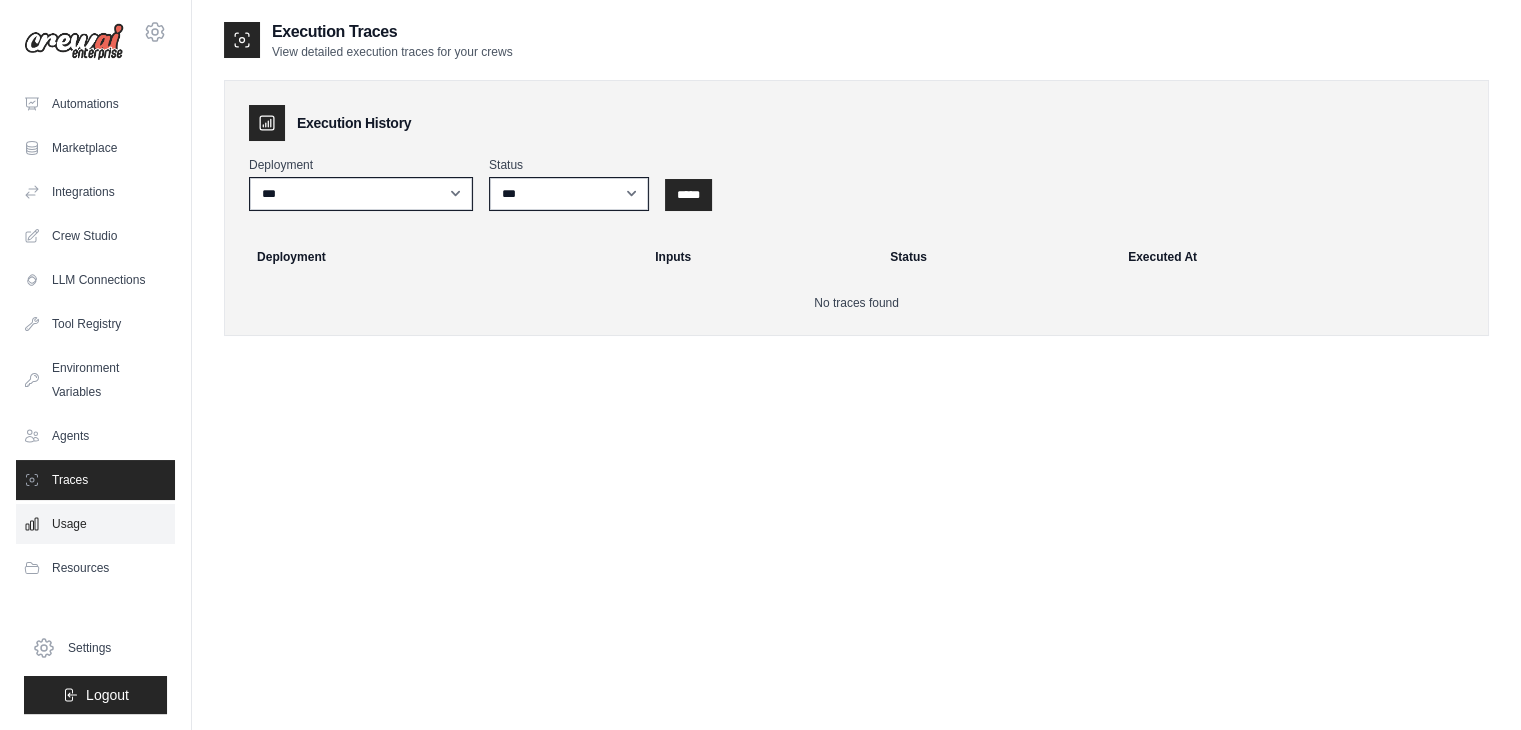 click on "Usage" at bounding box center [95, 524] 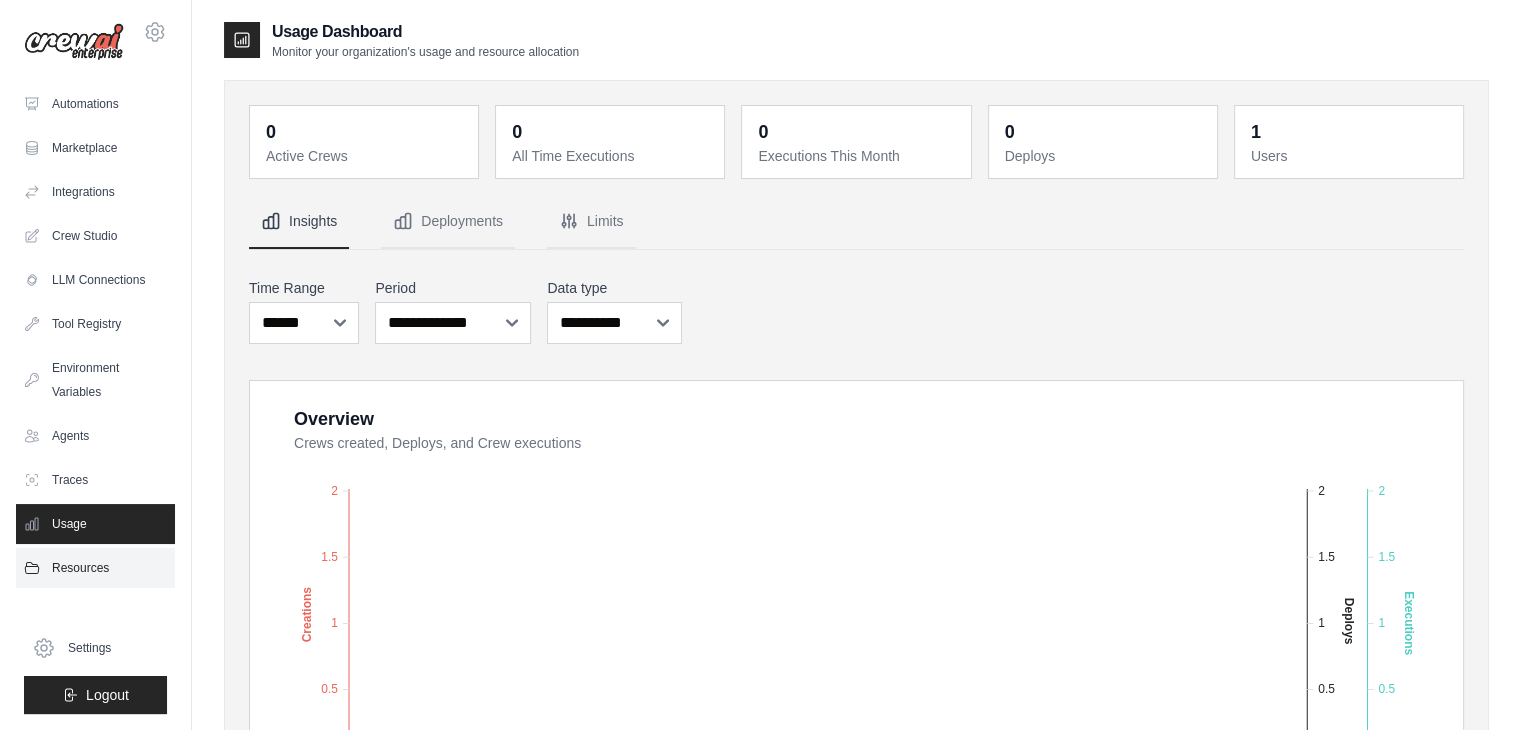 click on "Resources" at bounding box center (95, 568) 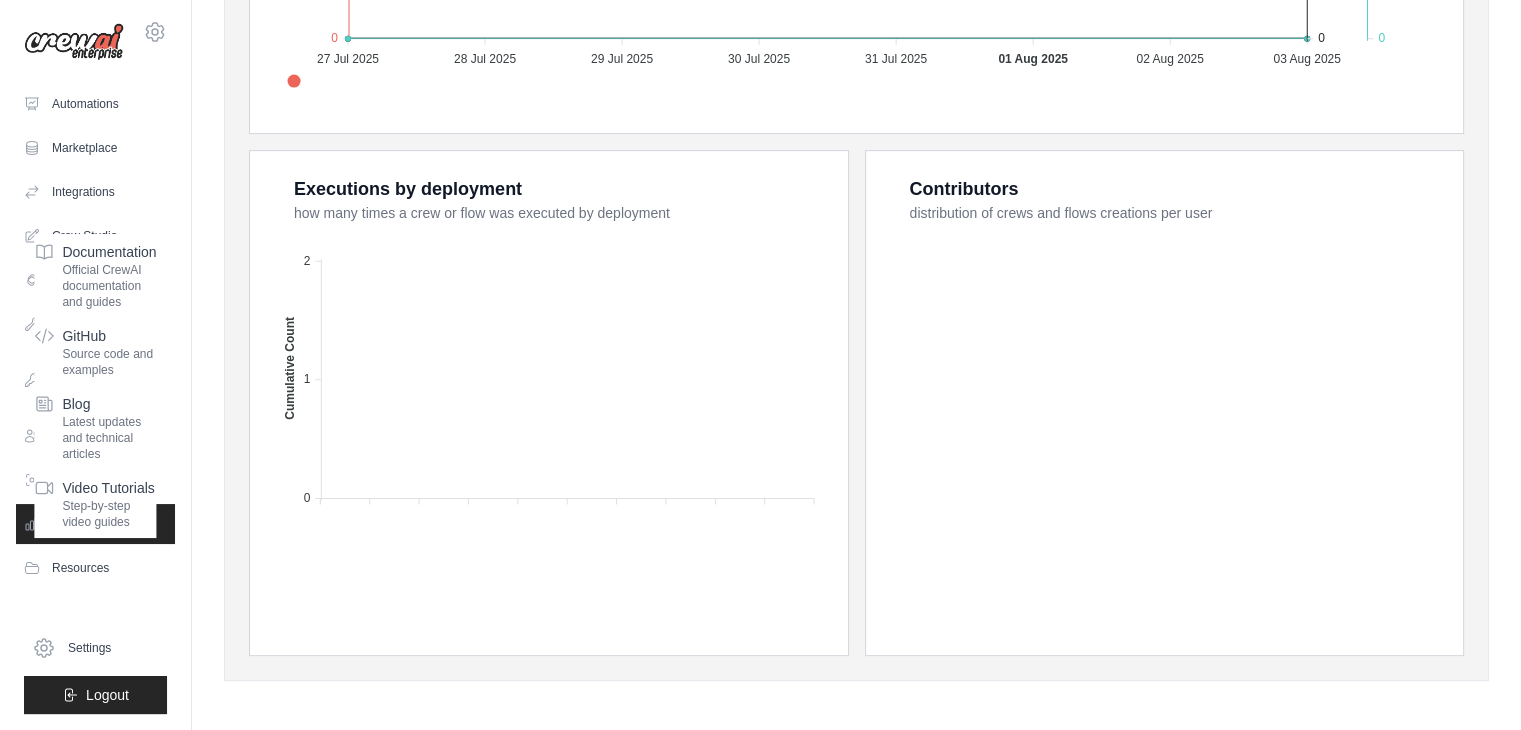 scroll, scrollTop: 0, scrollLeft: 0, axis: both 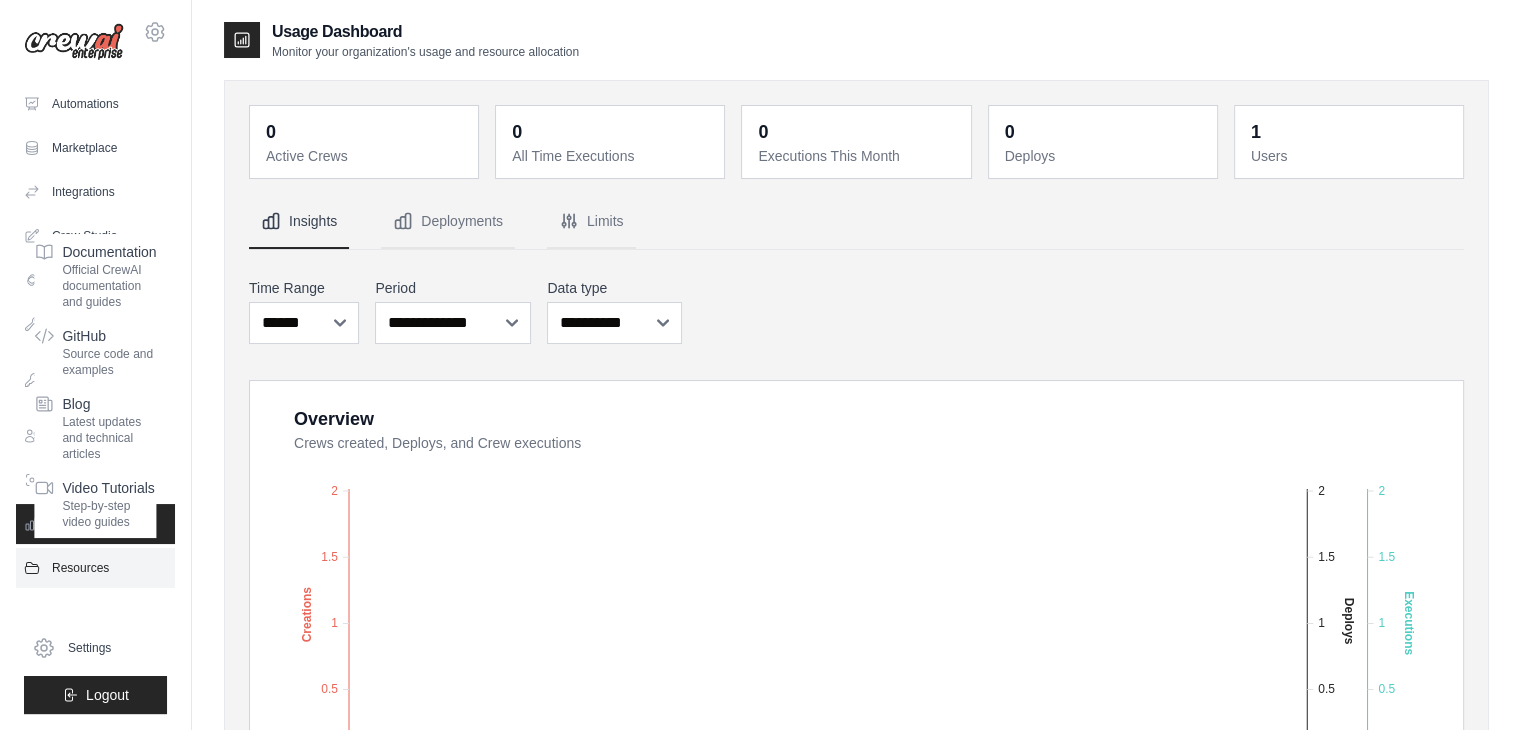 click on "Resources" at bounding box center (95, 568) 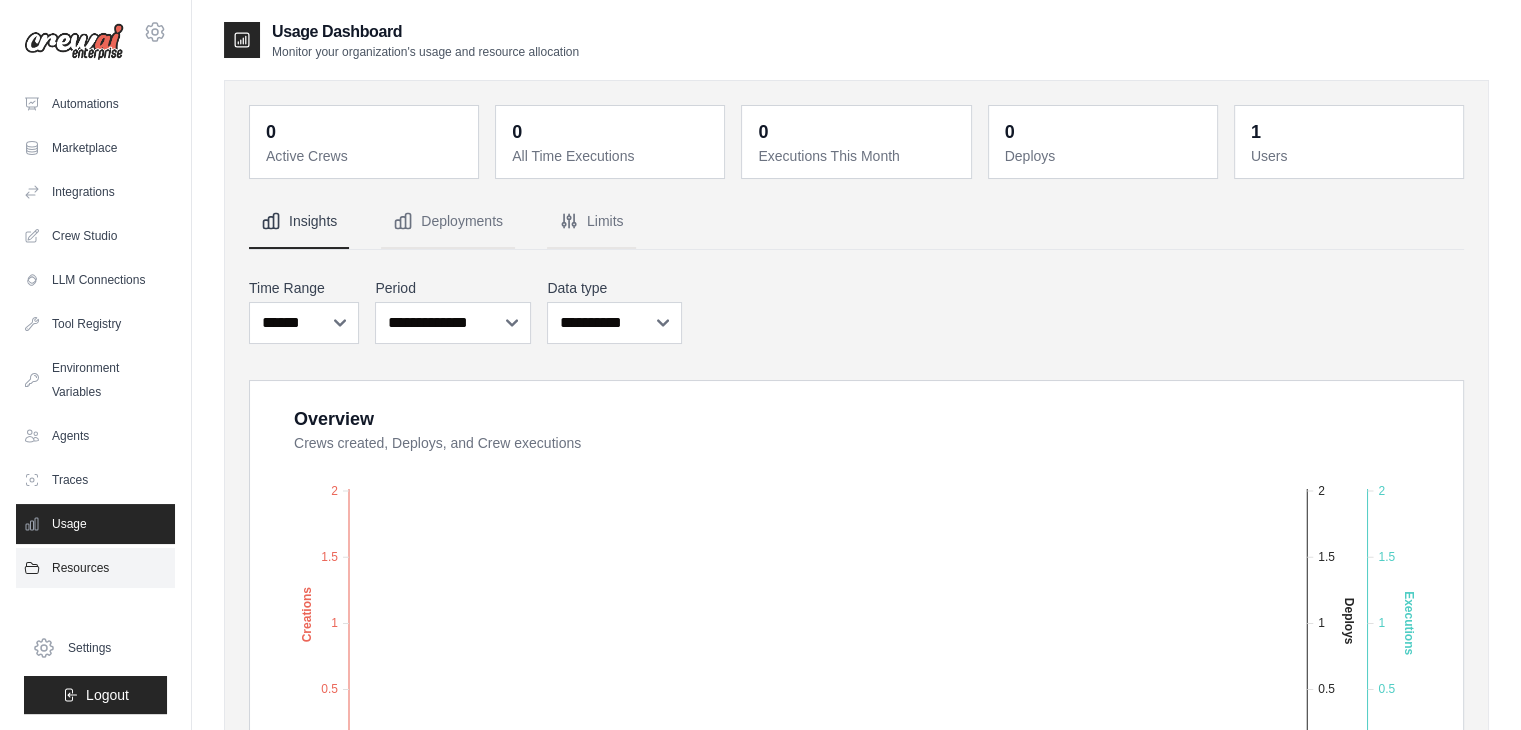 click on "Resources" at bounding box center [95, 568] 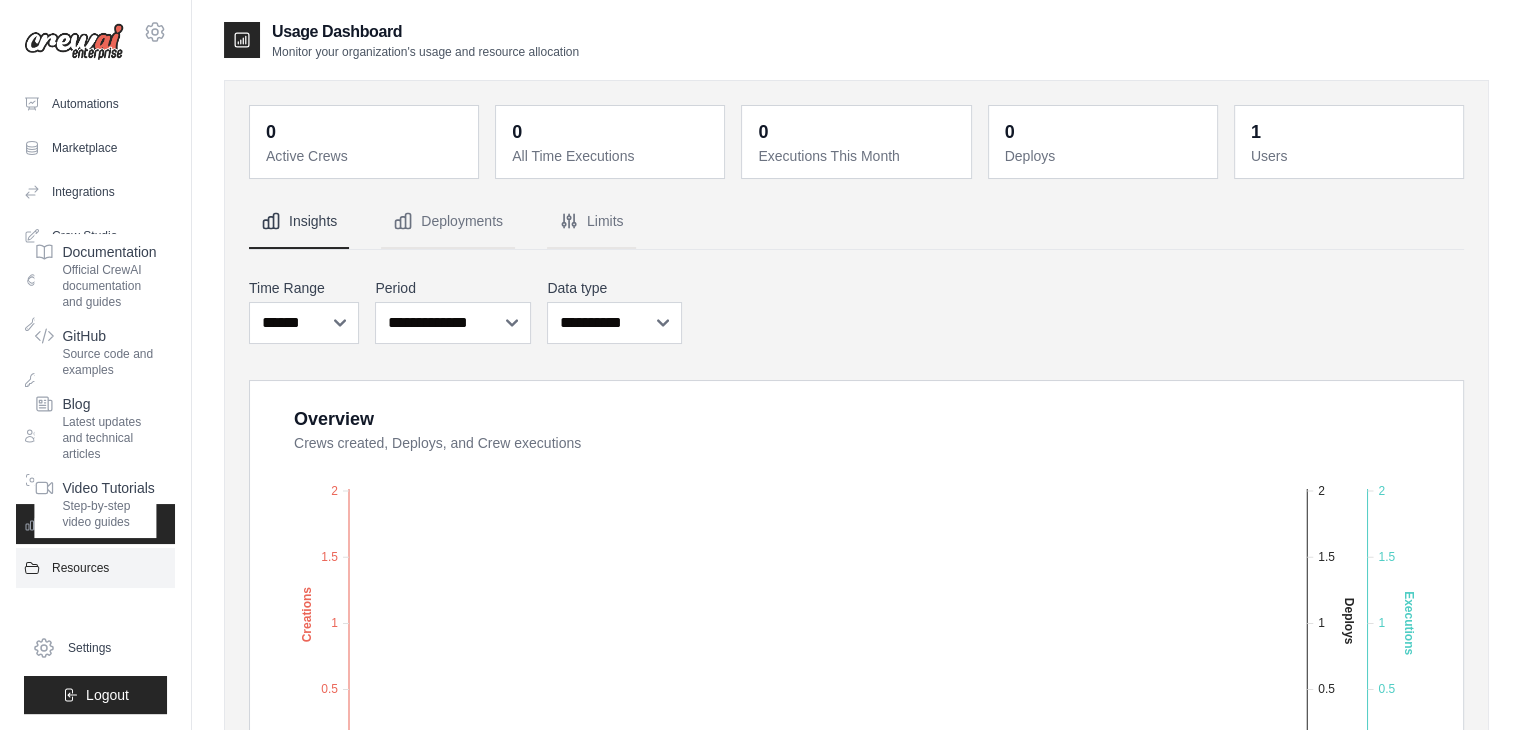 click on "Resources" at bounding box center (95, 568) 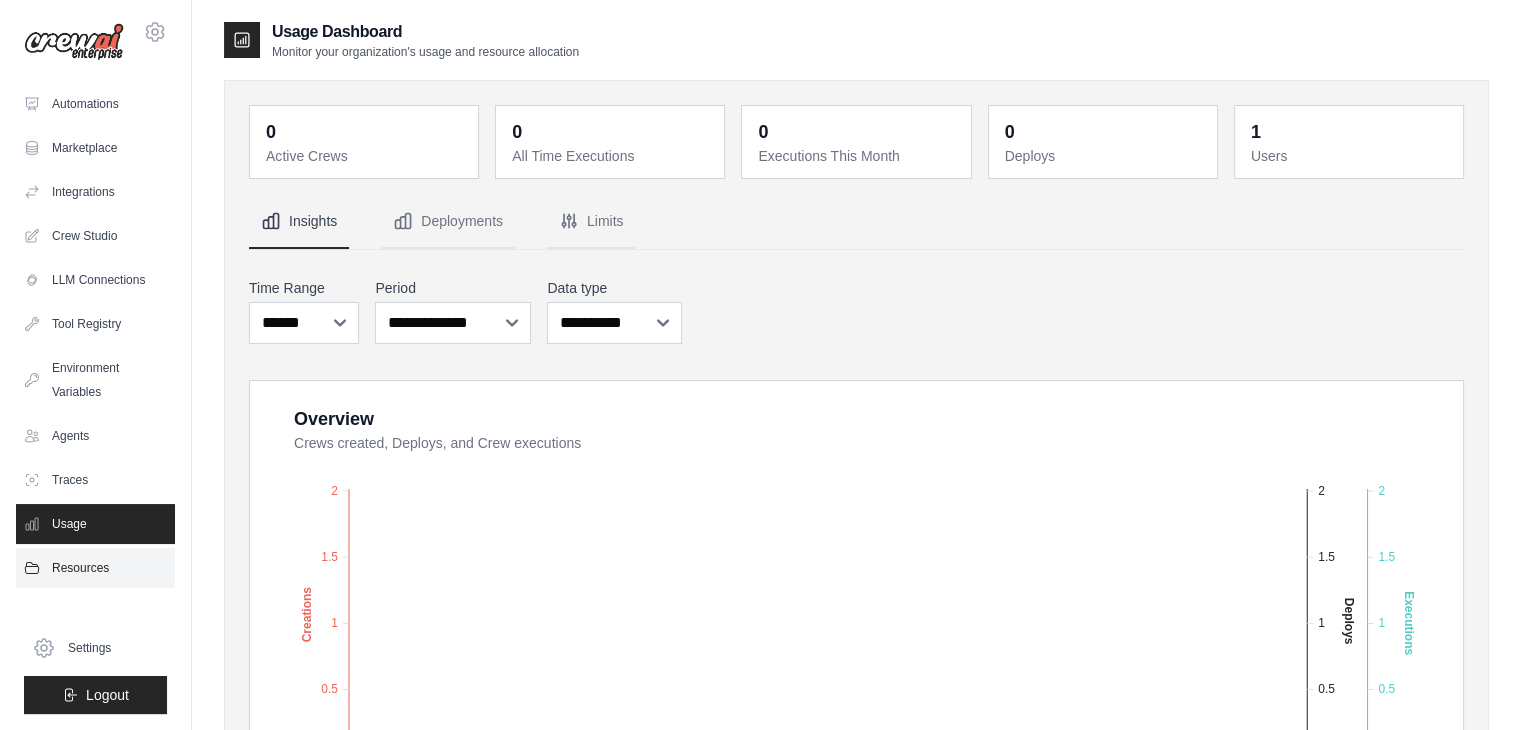 click on "Resources" at bounding box center [95, 568] 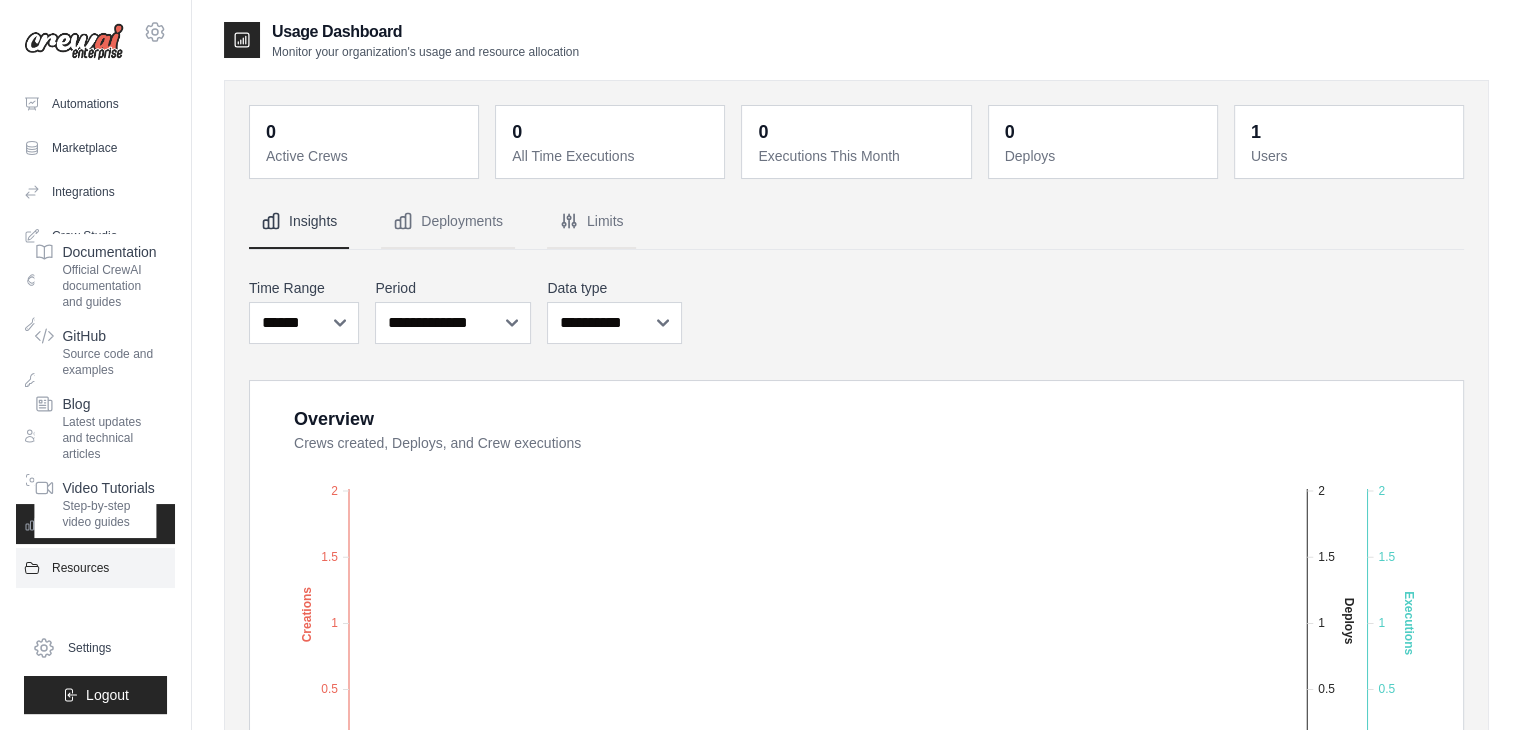 click on "Resources" at bounding box center (95, 568) 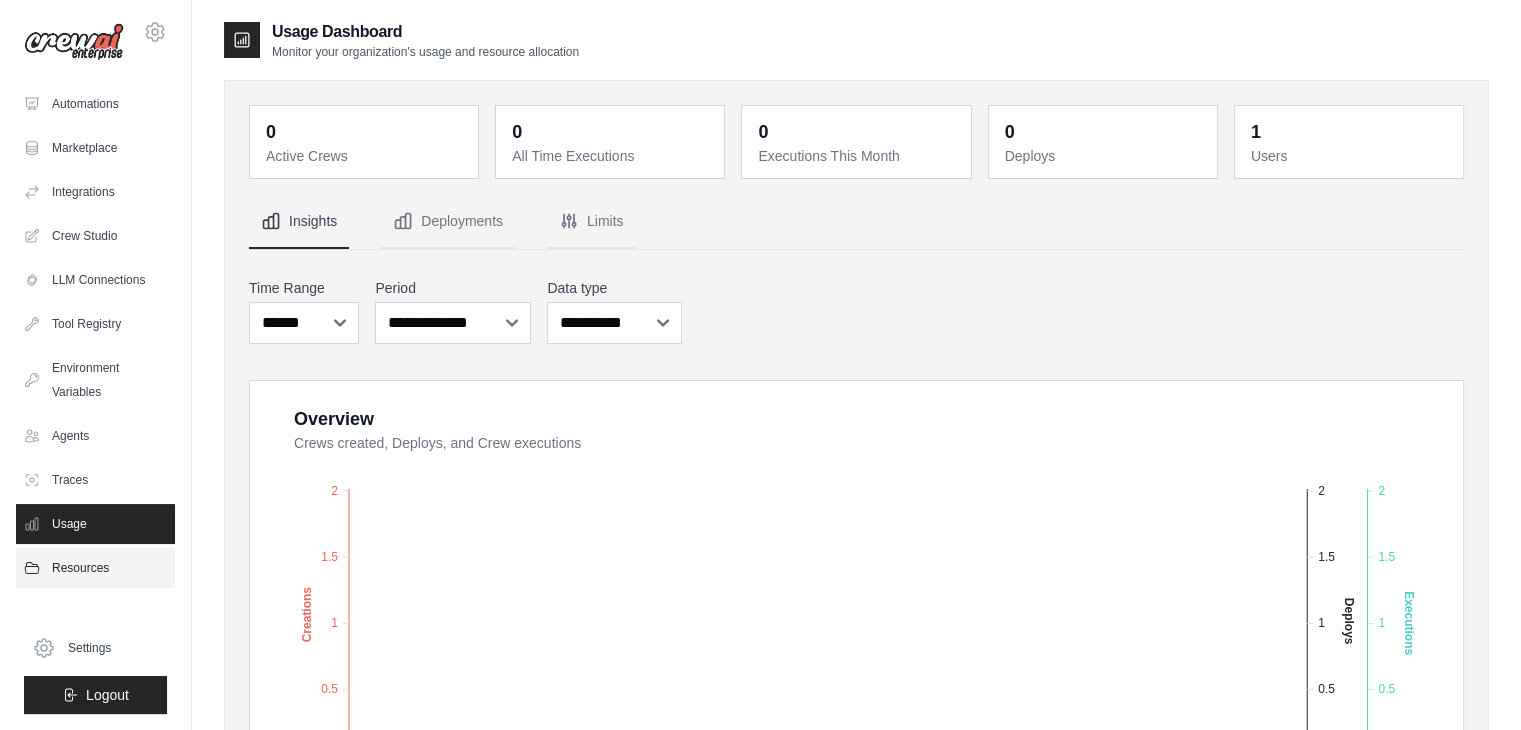 click on "Resources" at bounding box center (95, 568) 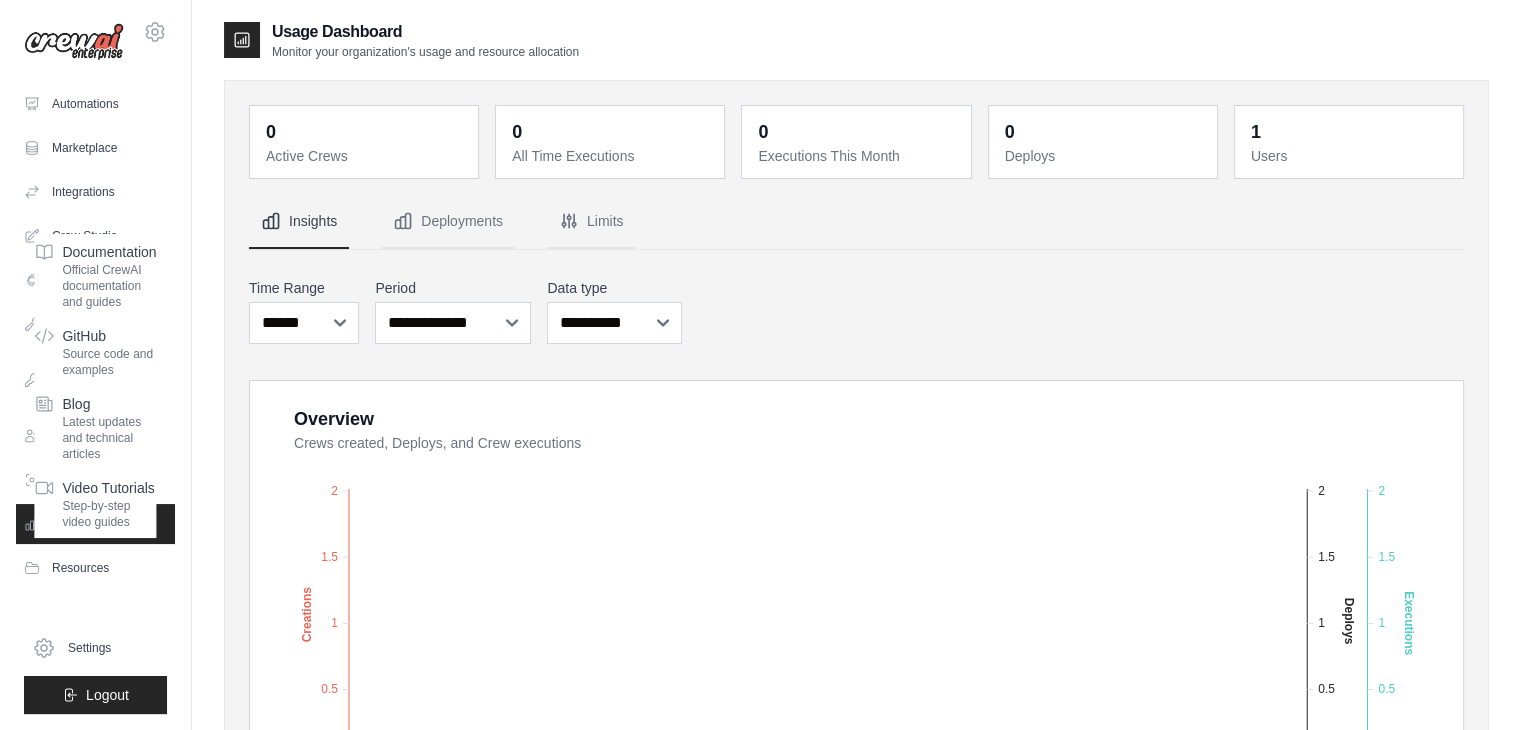 click on "**********" at bounding box center (856, 311) 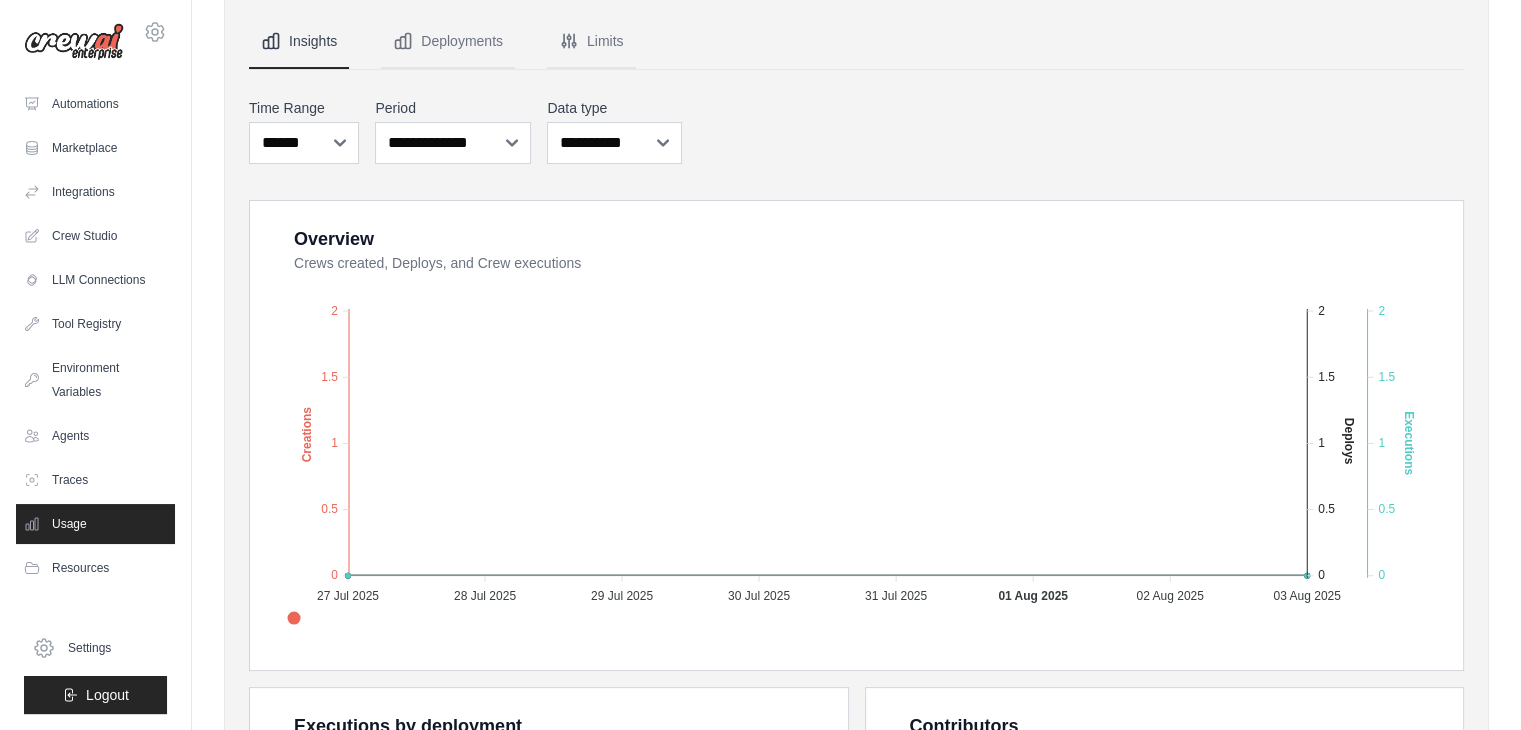 scroll, scrollTop: 0, scrollLeft: 0, axis: both 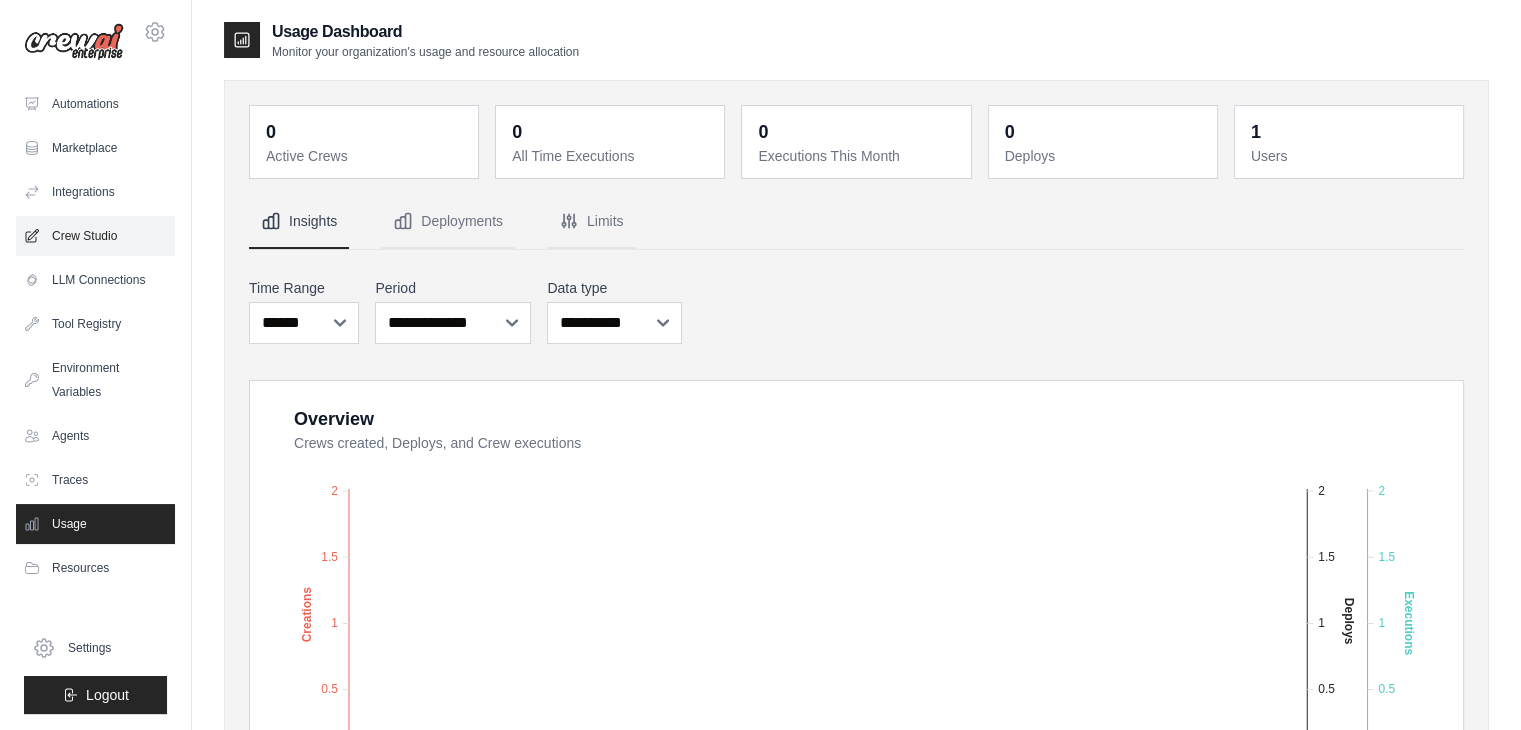 click on "Crew Studio" at bounding box center (95, 236) 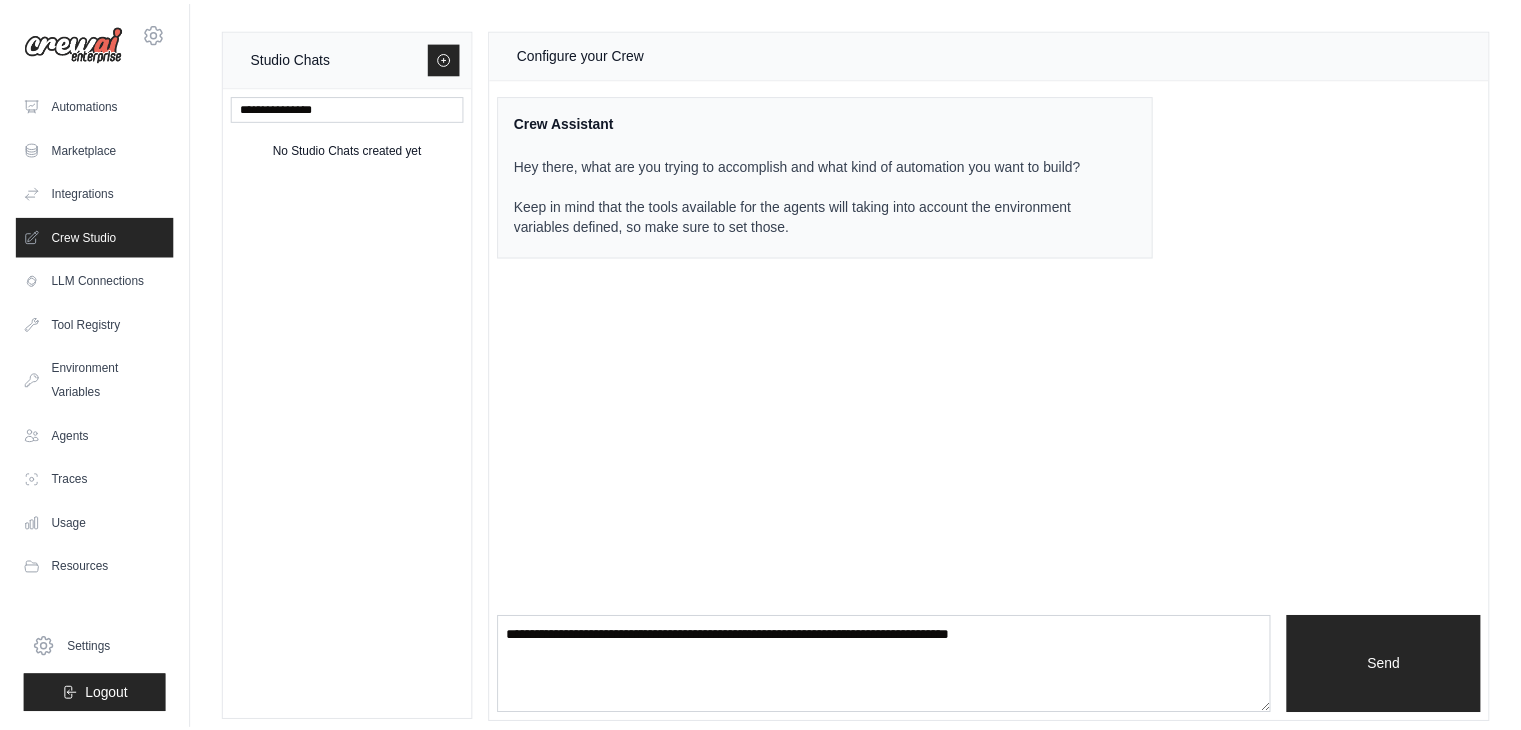 scroll, scrollTop: 0, scrollLeft: 0, axis: both 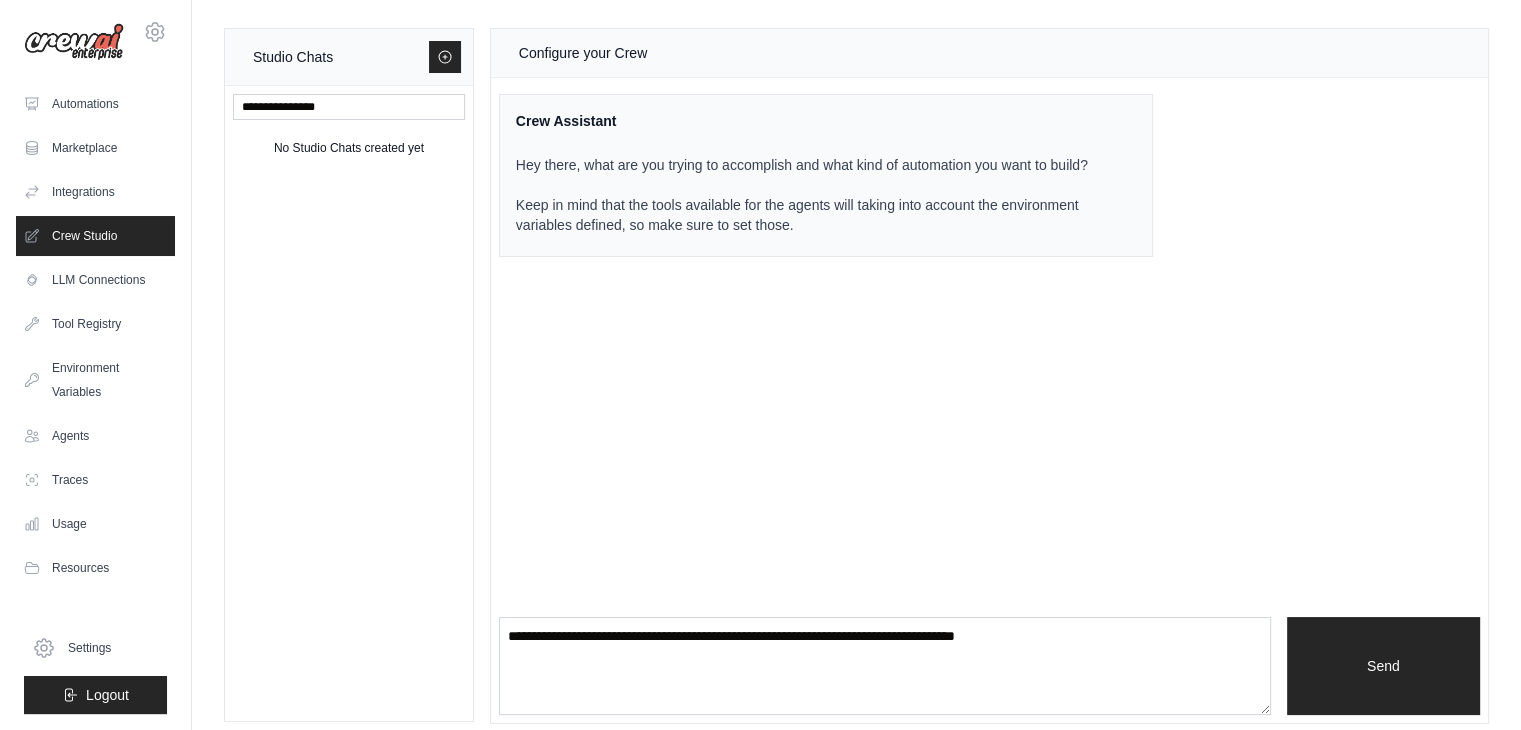click on "Configure your Crew Crew Assistant Hey there, what are you trying to accomplish and what kind of automation you want to build? Keep in mind that the tools available for the agents will taking into account the environment variables defined, so make sure to set those. Send" at bounding box center (989, 376) 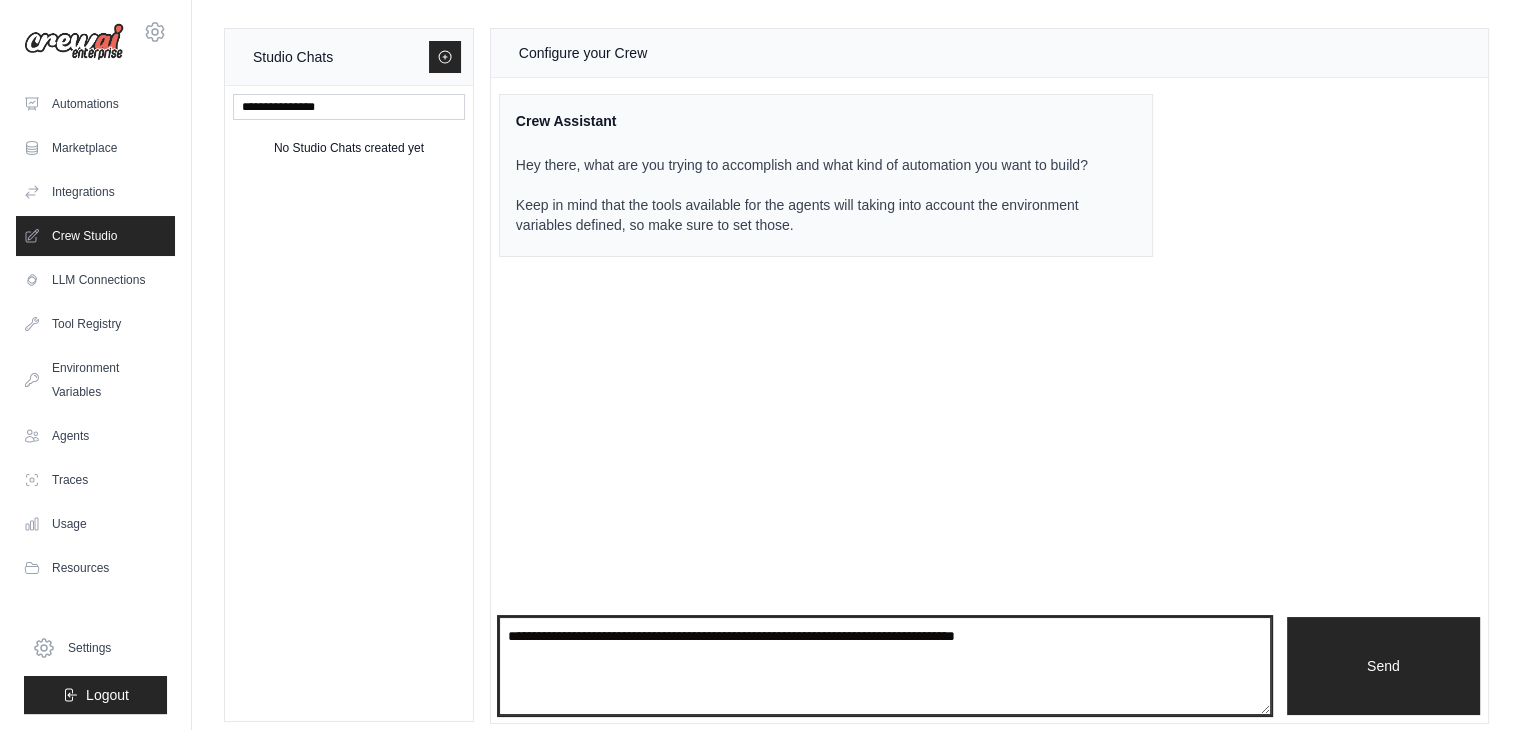 click at bounding box center (885, 666) 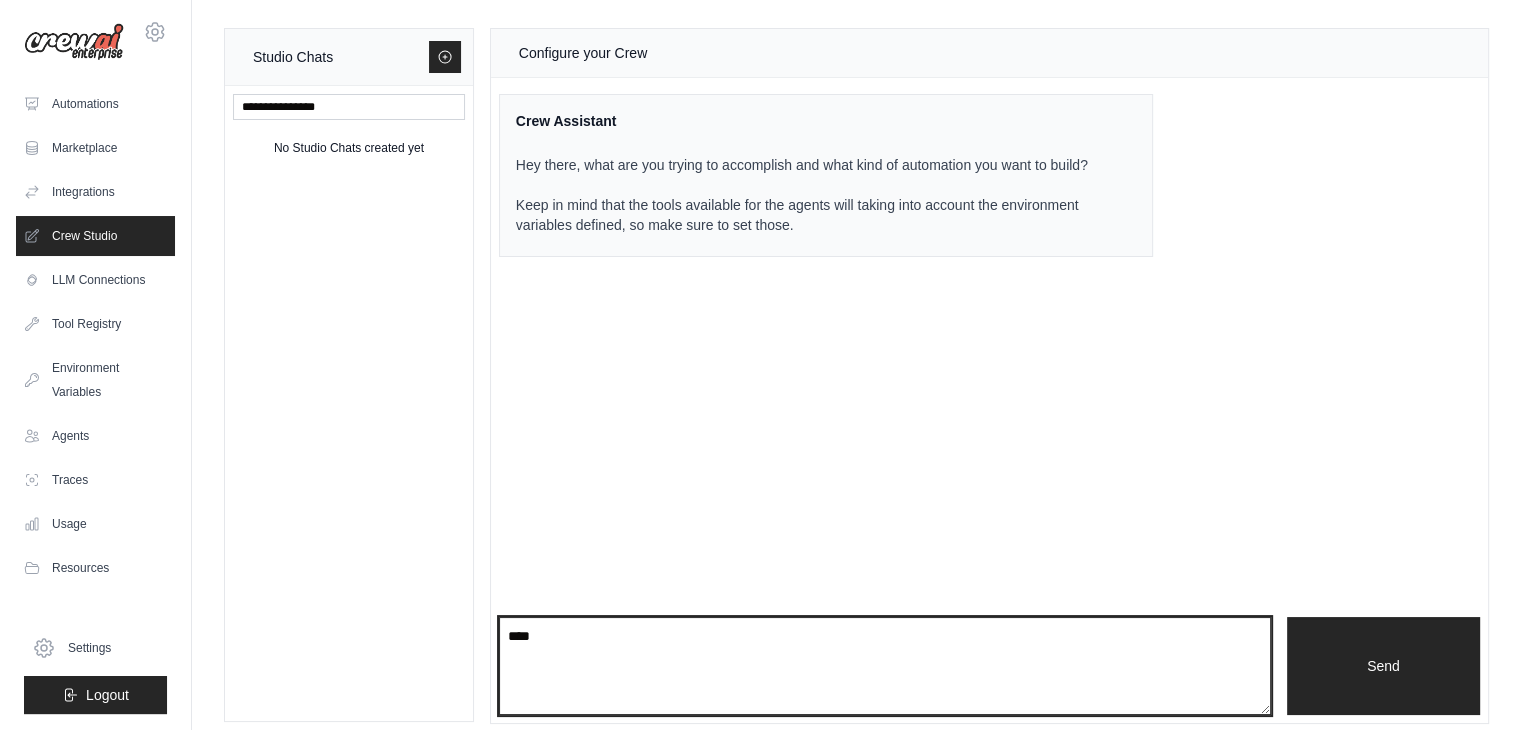 type on "****" 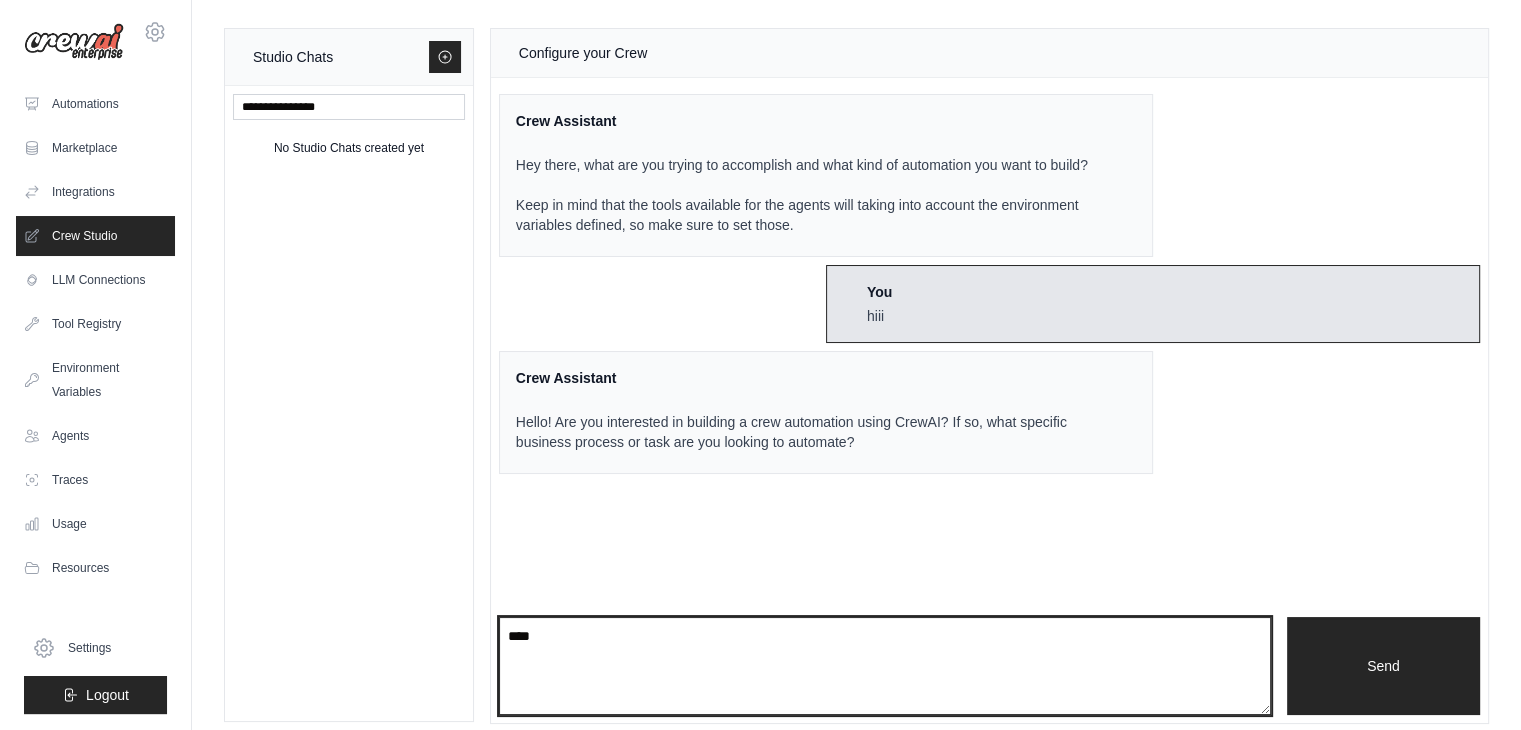 click on "****" at bounding box center (885, 666) 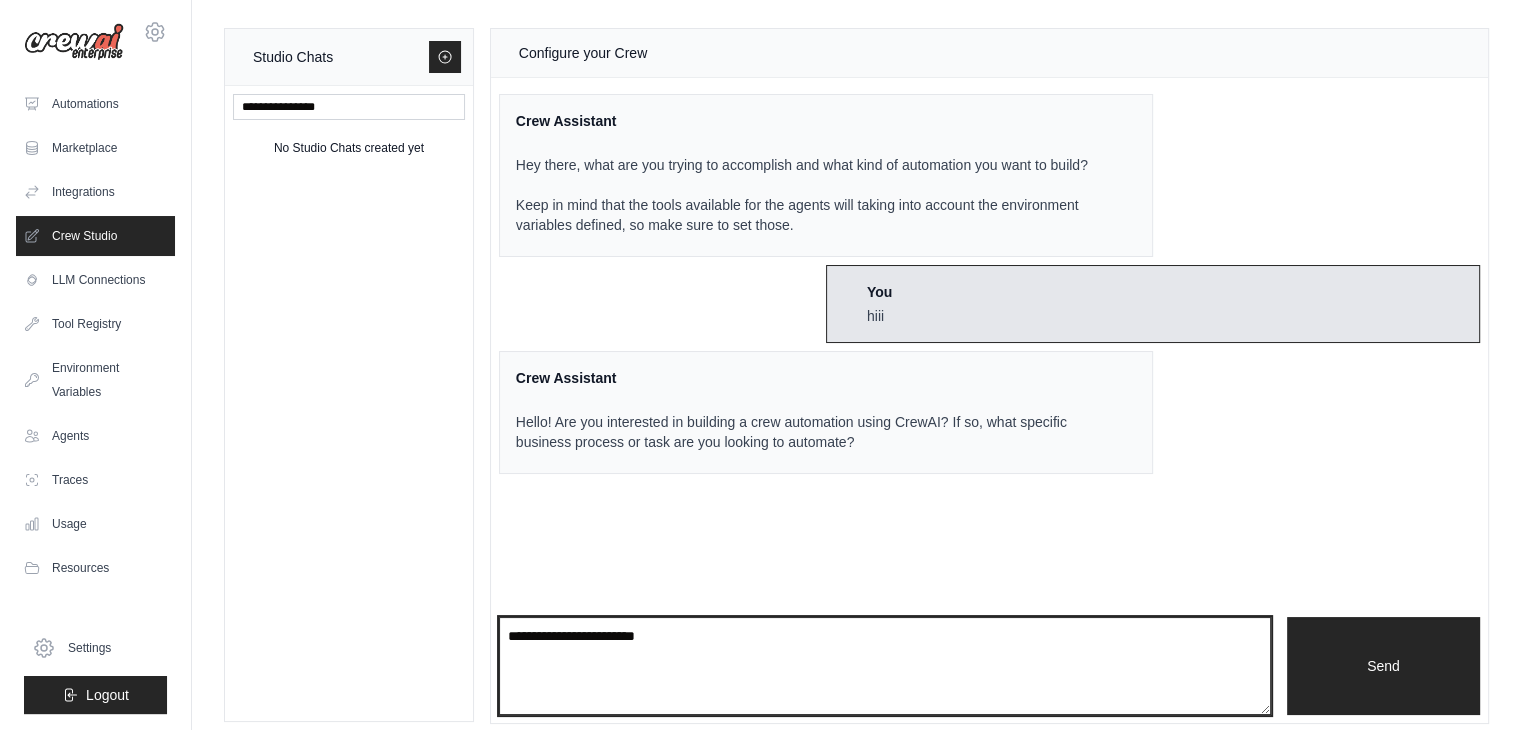 type on "**********" 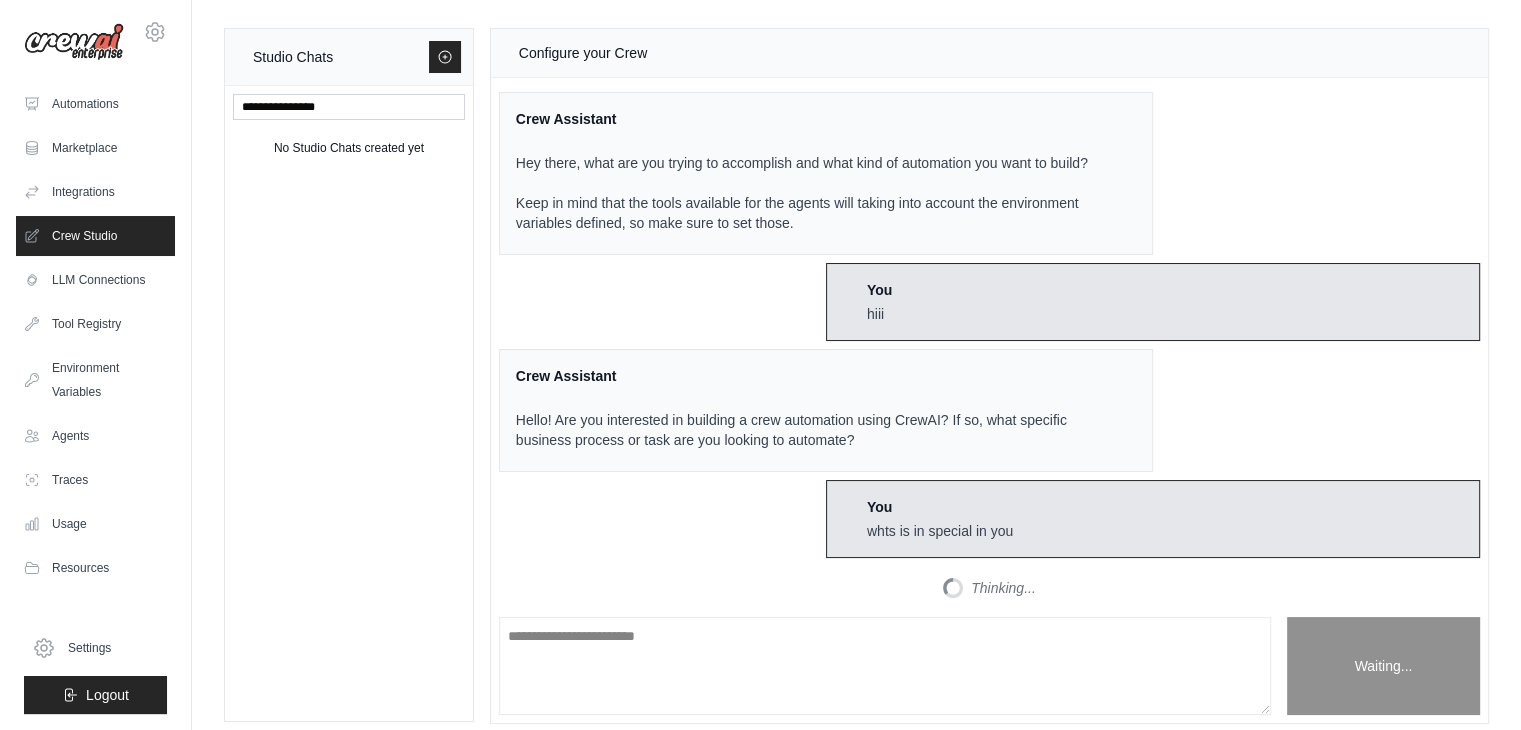 scroll, scrollTop: 232, scrollLeft: 0, axis: vertical 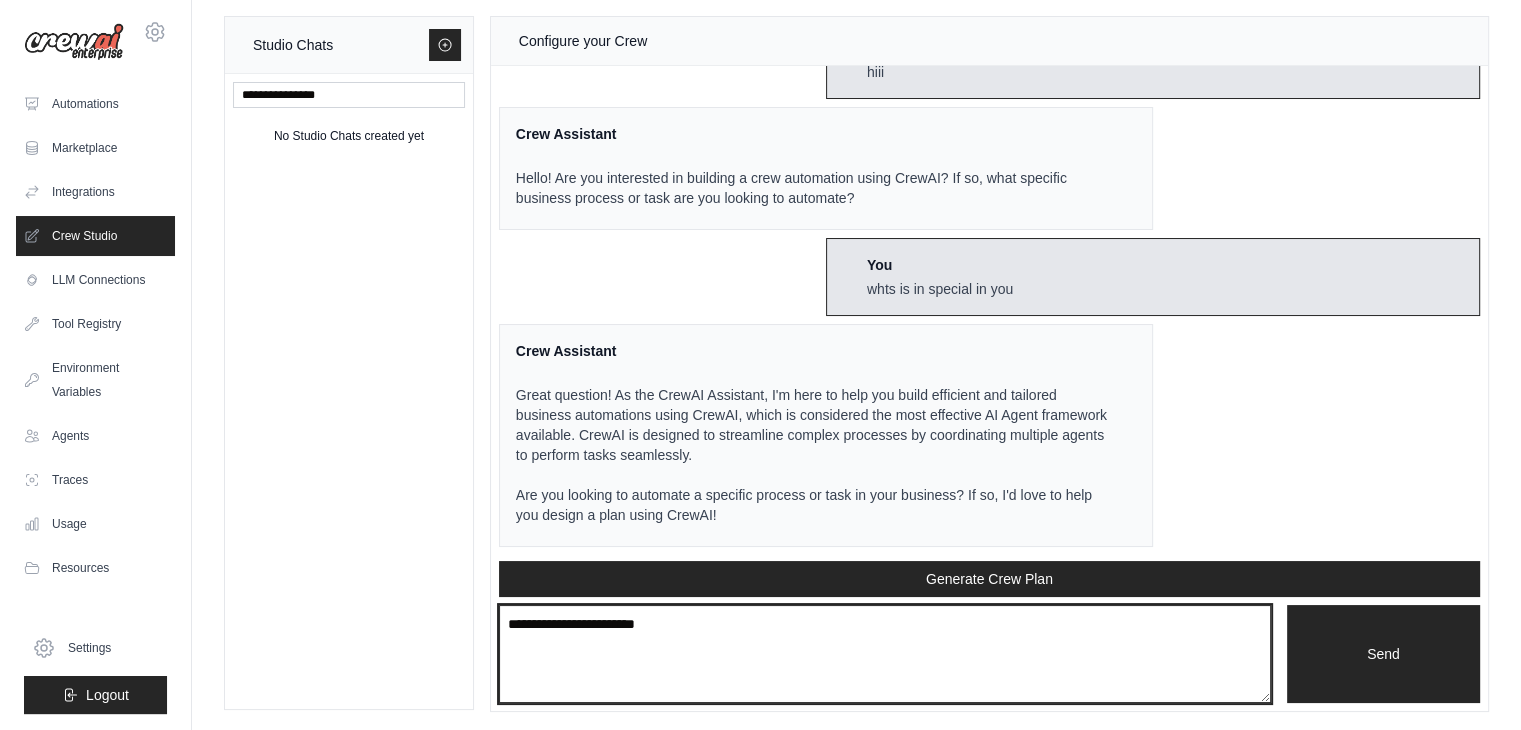 click on "**********" at bounding box center (885, 654) 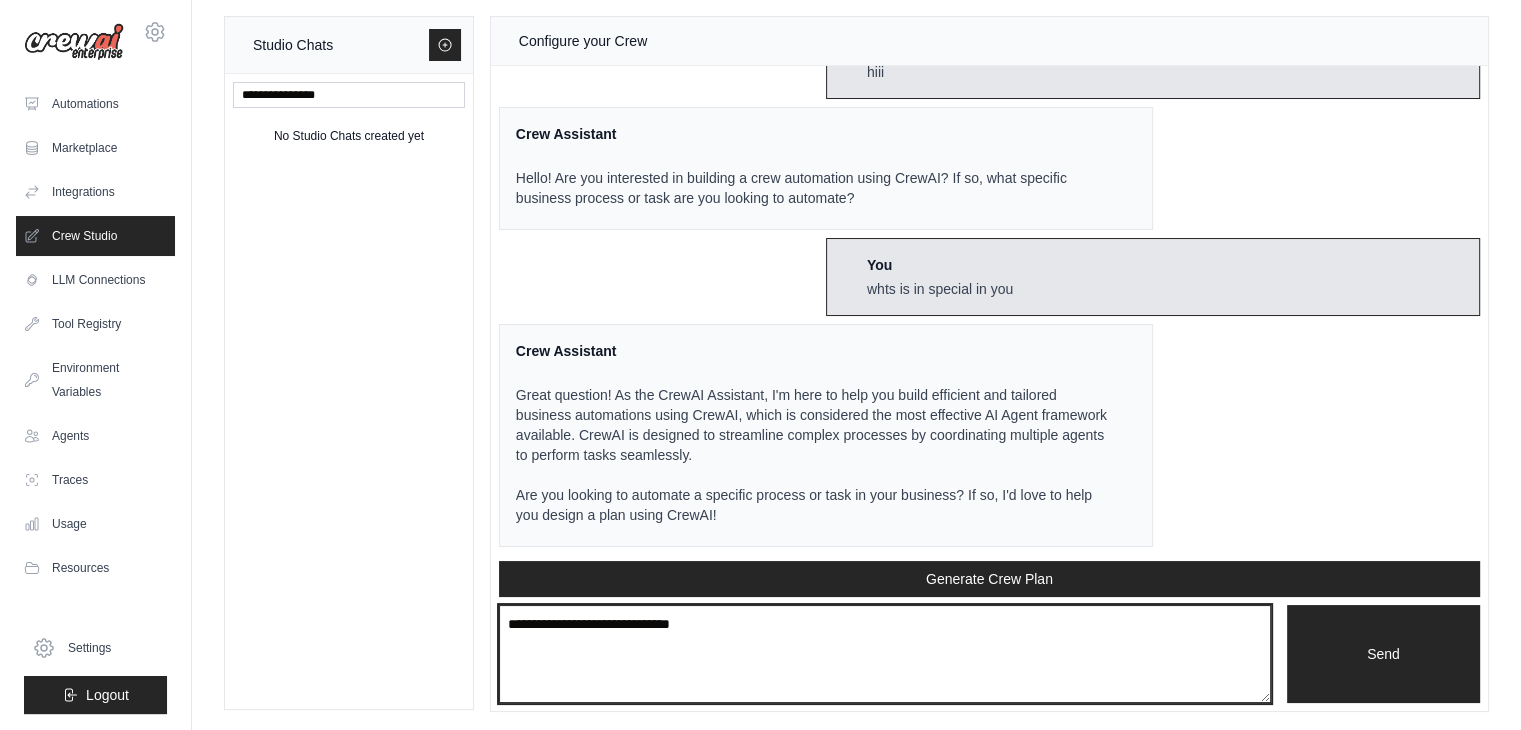 type on "**********" 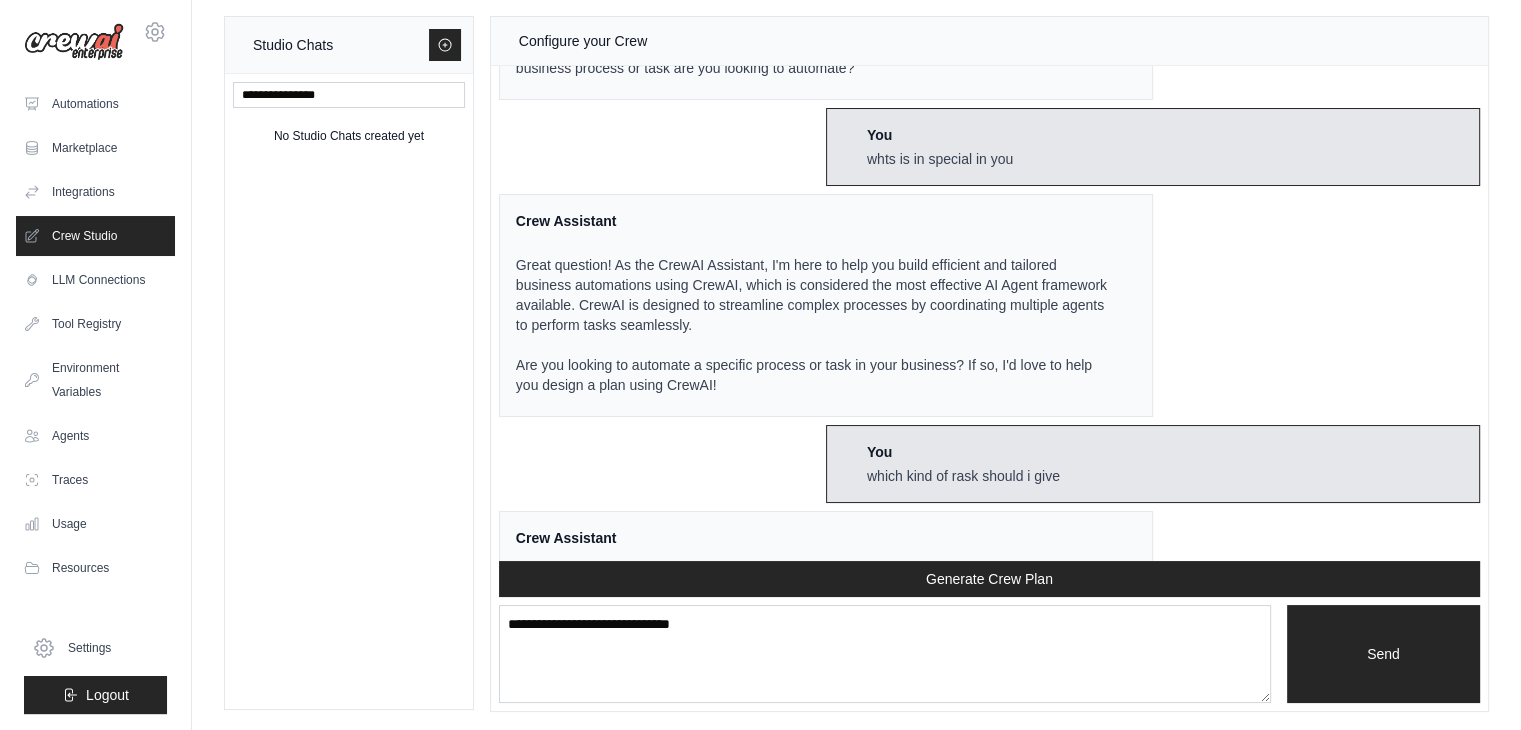 scroll, scrollTop: 613, scrollLeft: 0, axis: vertical 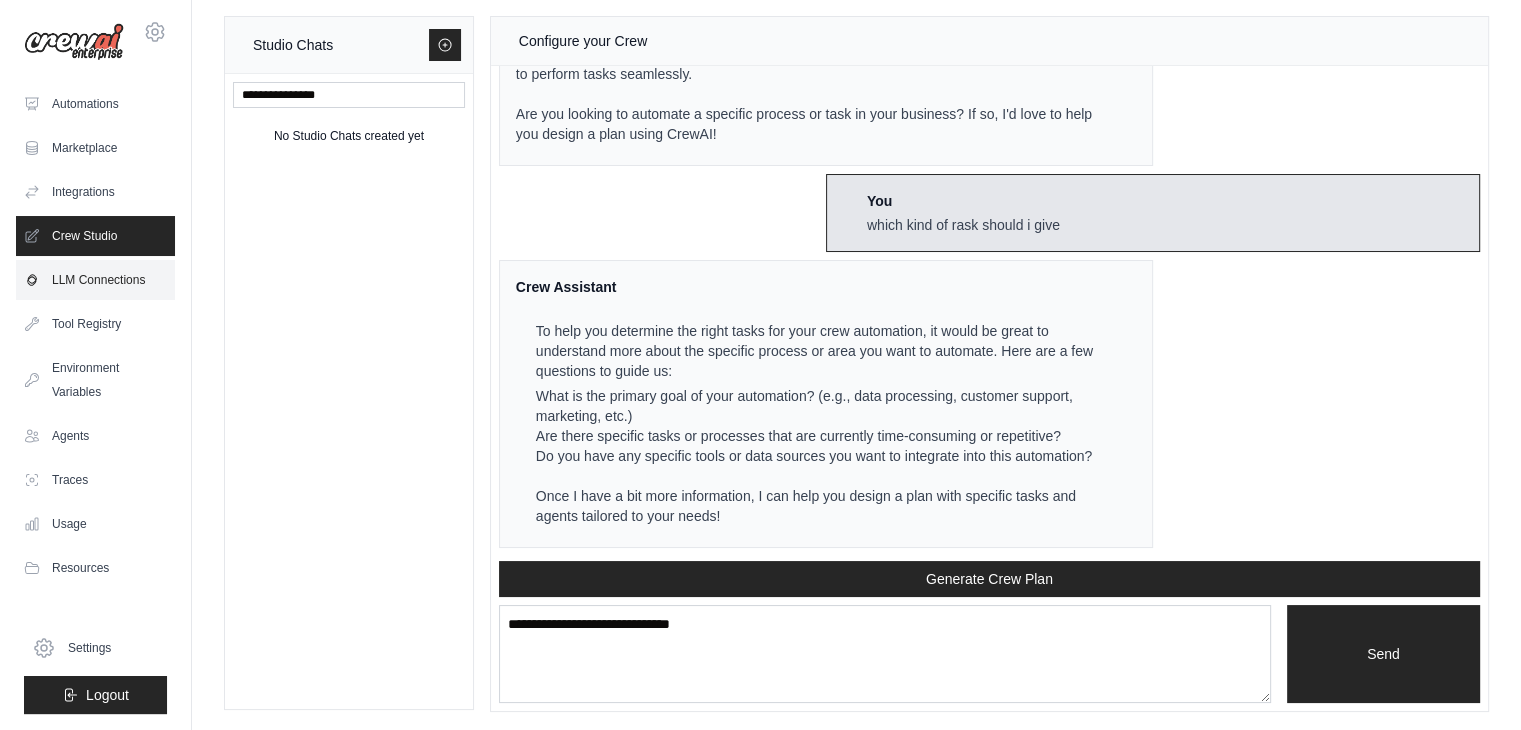 click on "LLM Connections" at bounding box center (95, 280) 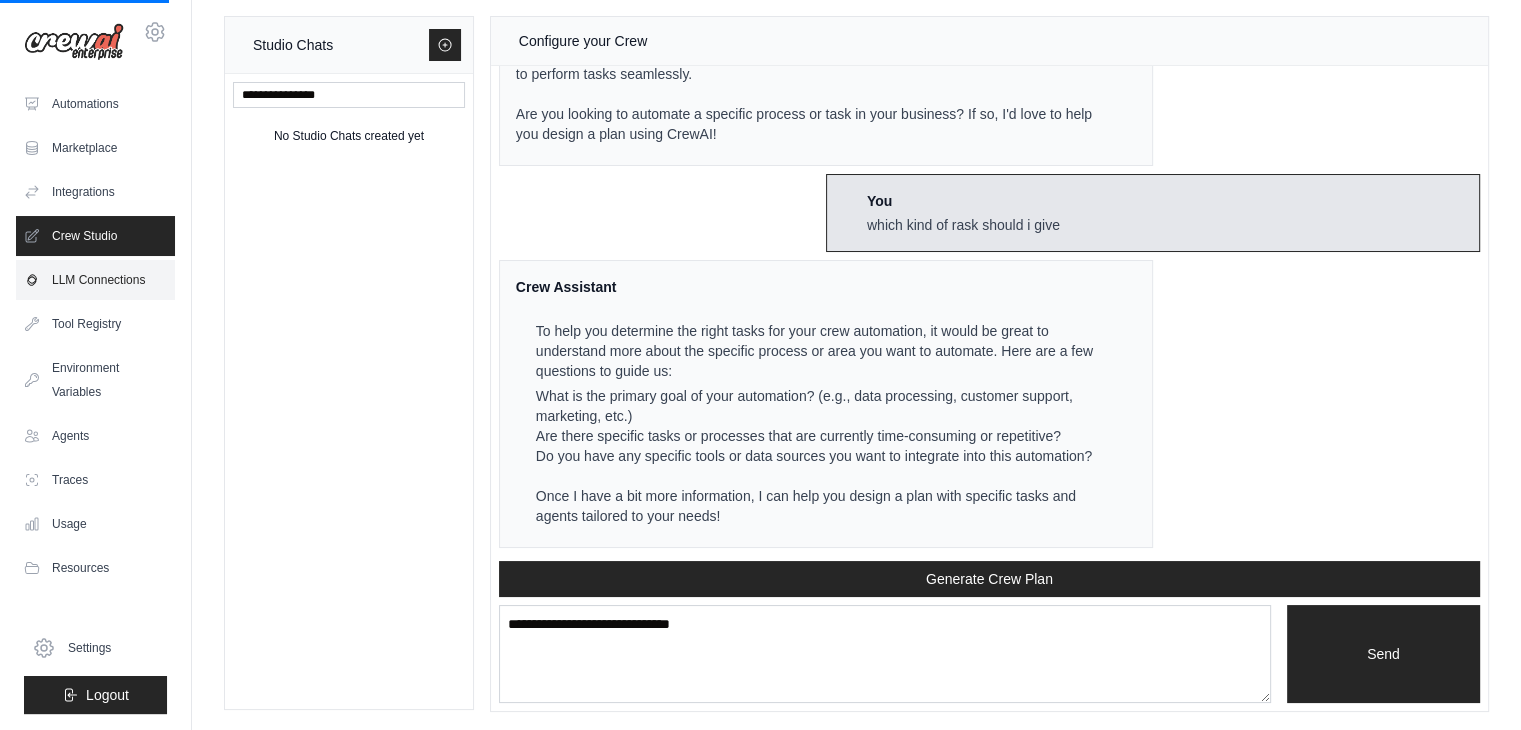scroll, scrollTop: 0, scrollLeft: 0, axis: both 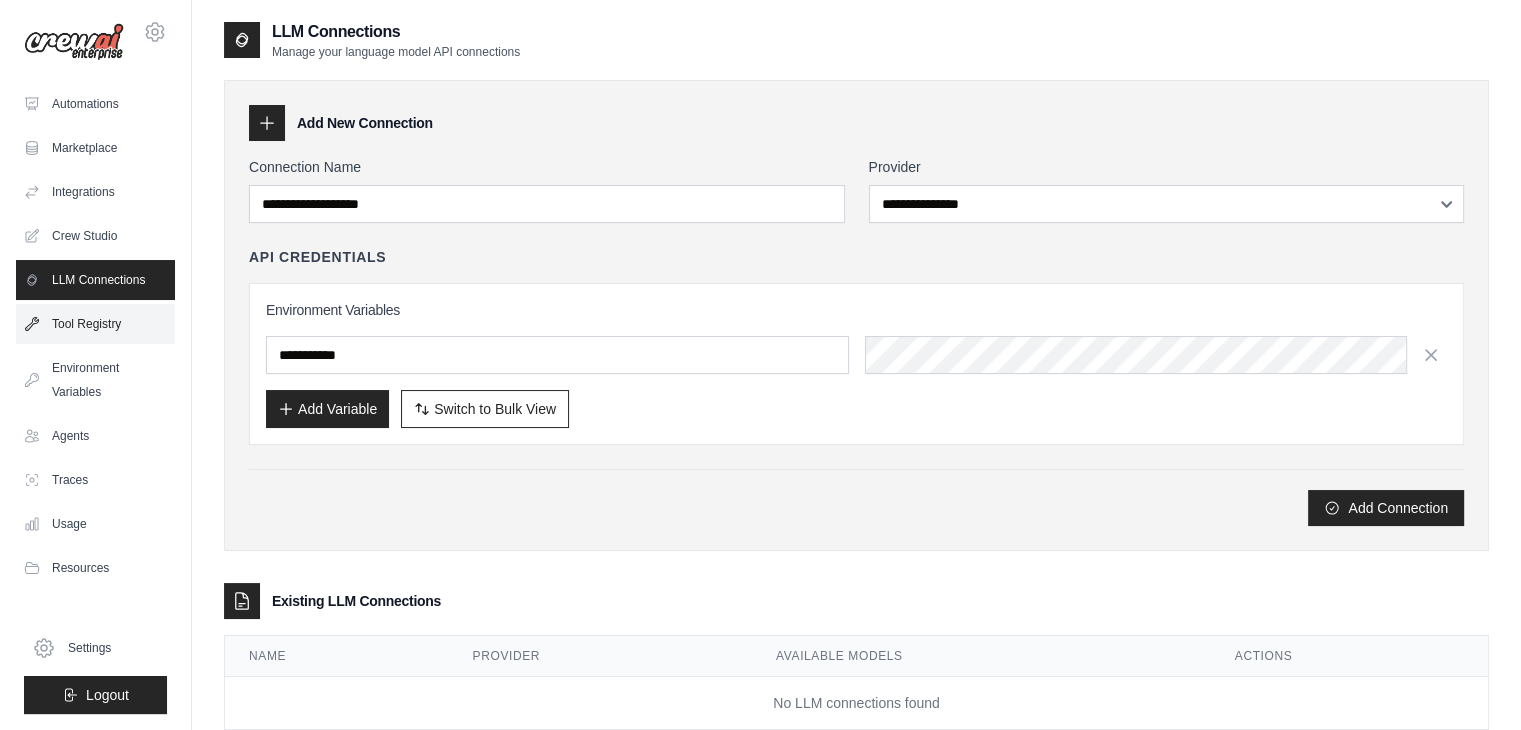 click on "Tool Registry" at bounding box center [95, 324] 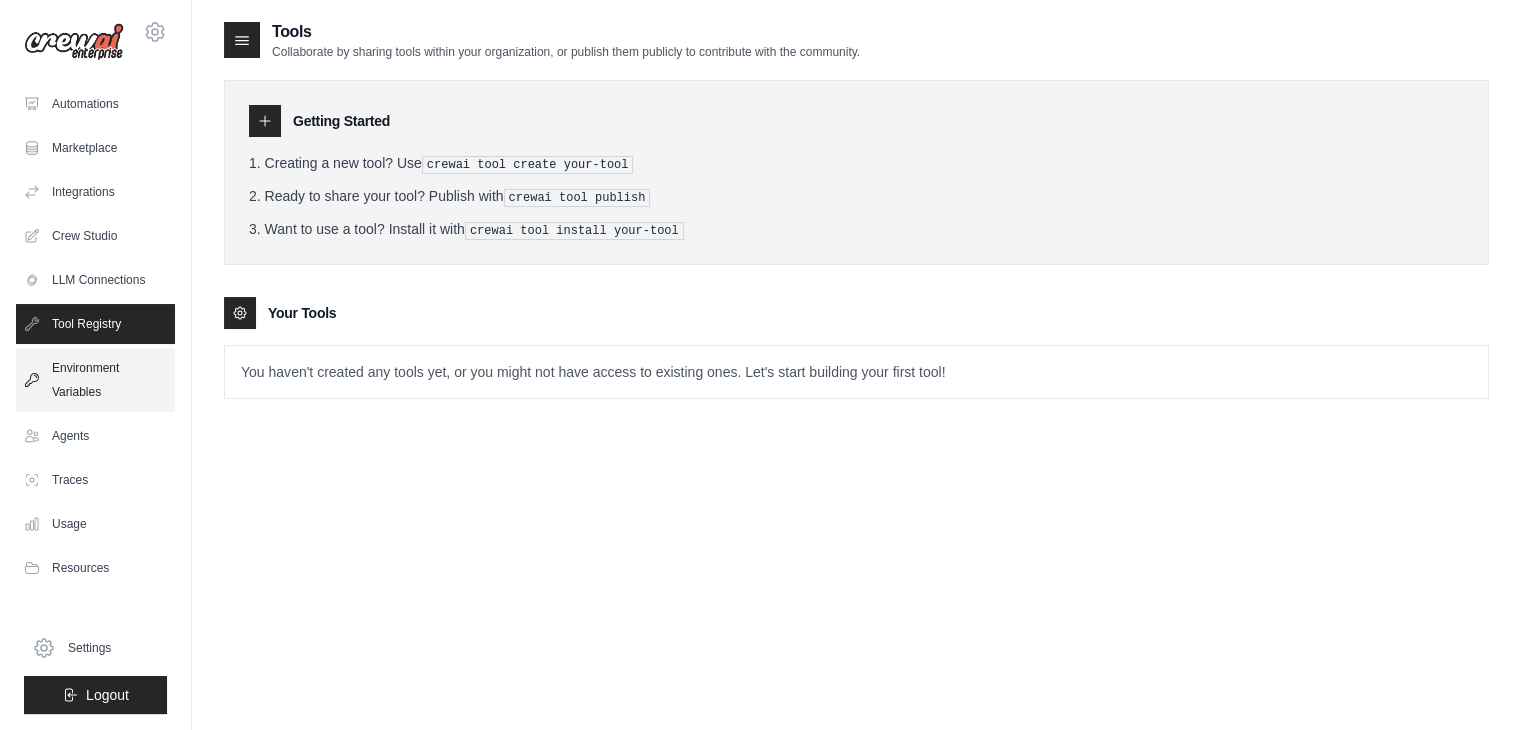 click on "Environment Variables" at bounding box center (95, 380) 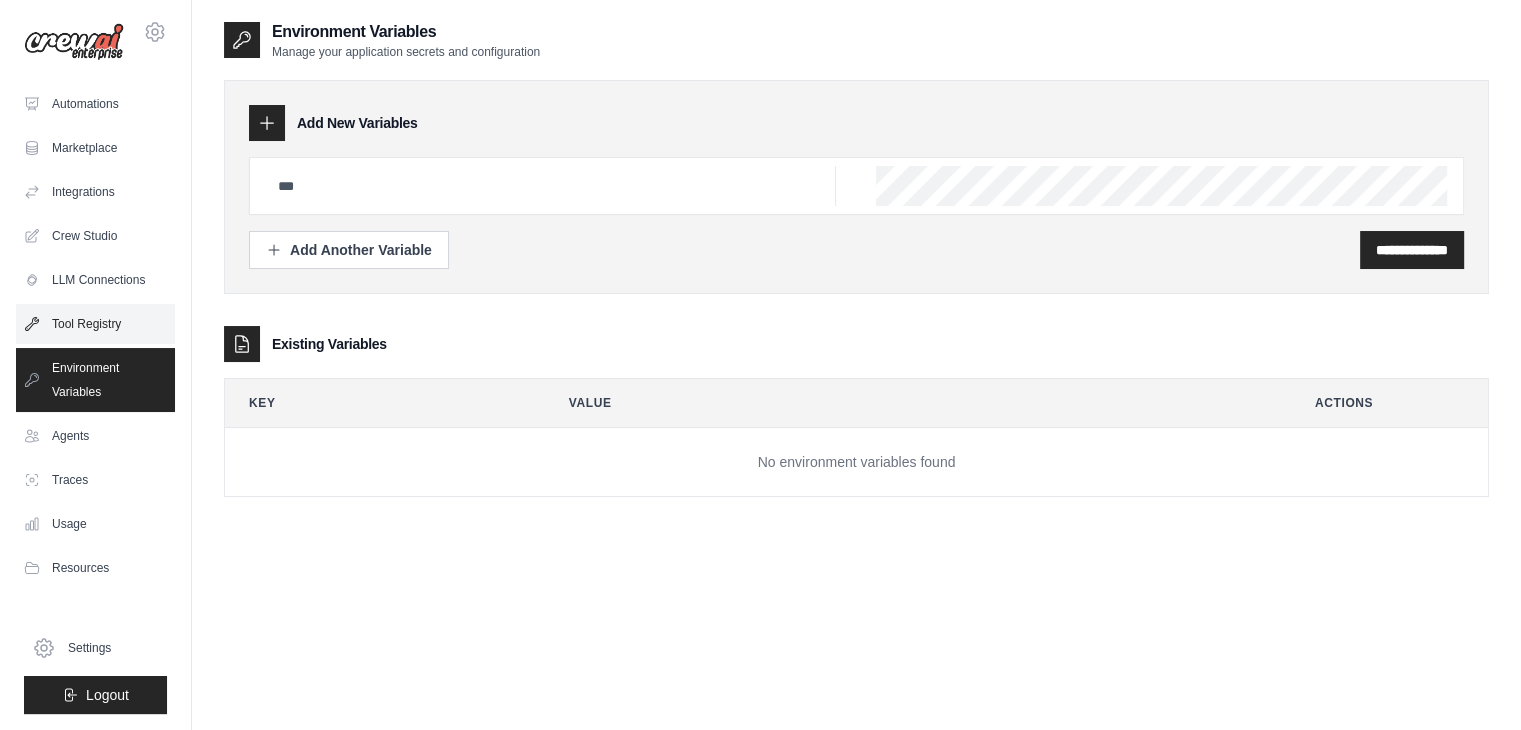 click on "Tool Registry" at bounding box center [95, 324] 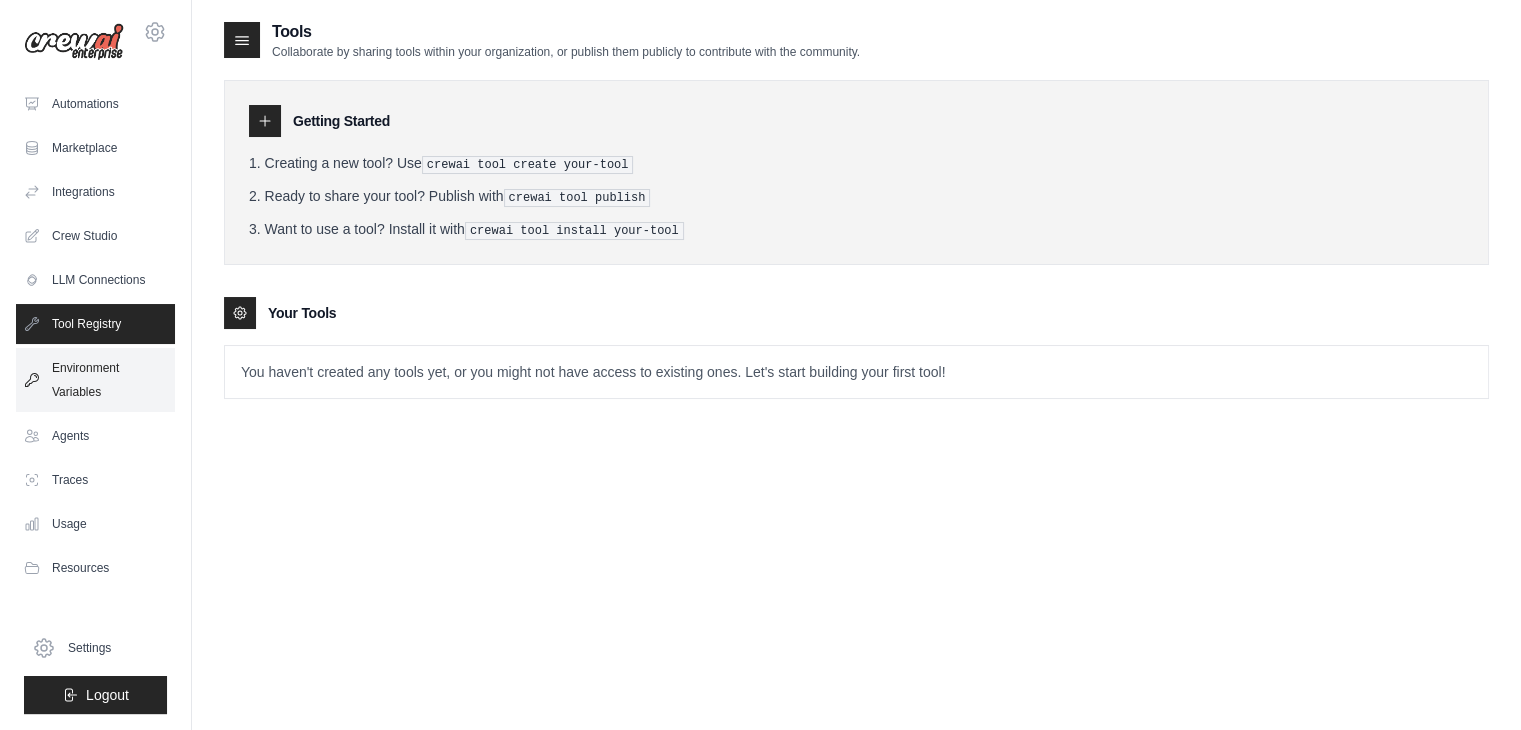 click on "Environment Variables" at bounding box center [95, 380] 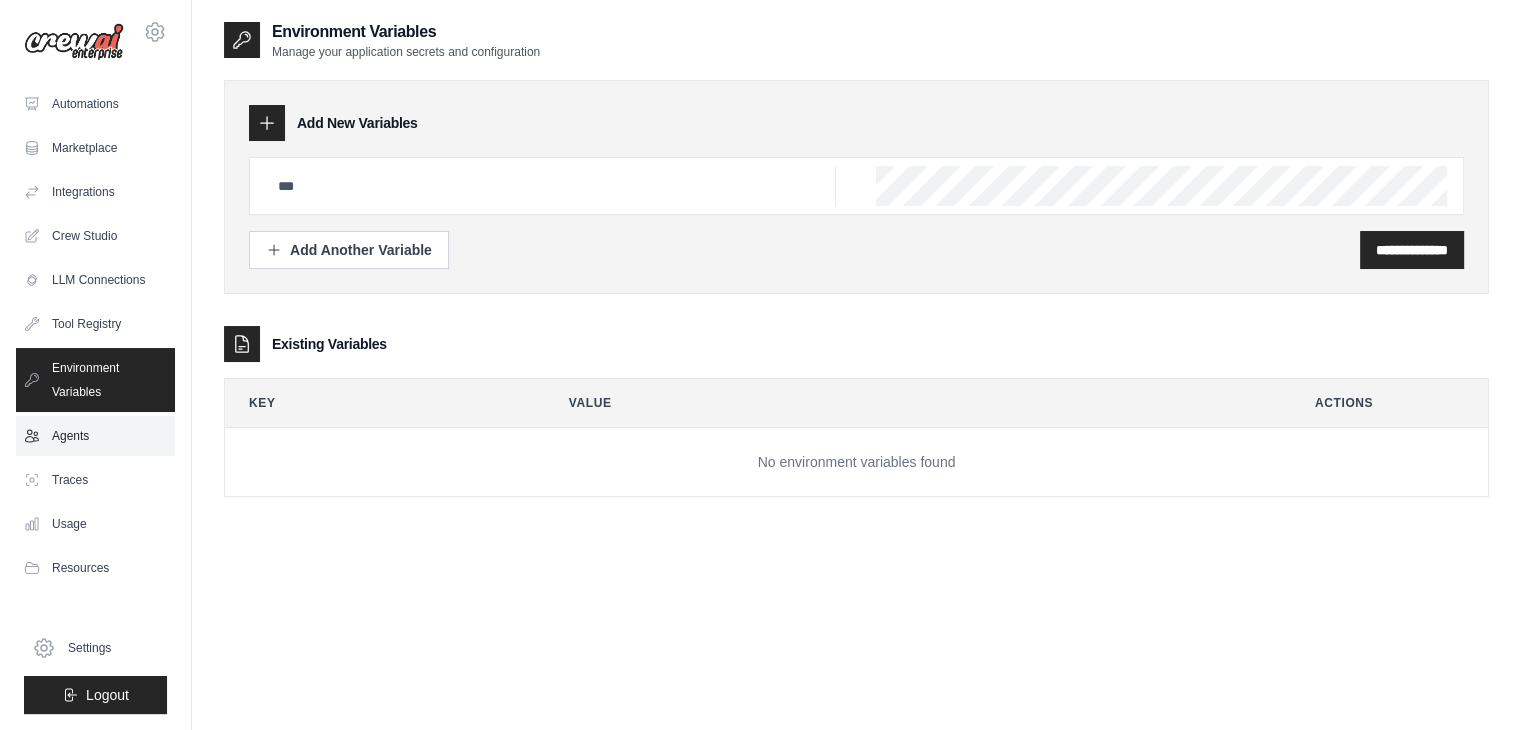 click on "Agents" at bounding box center (95, 436) 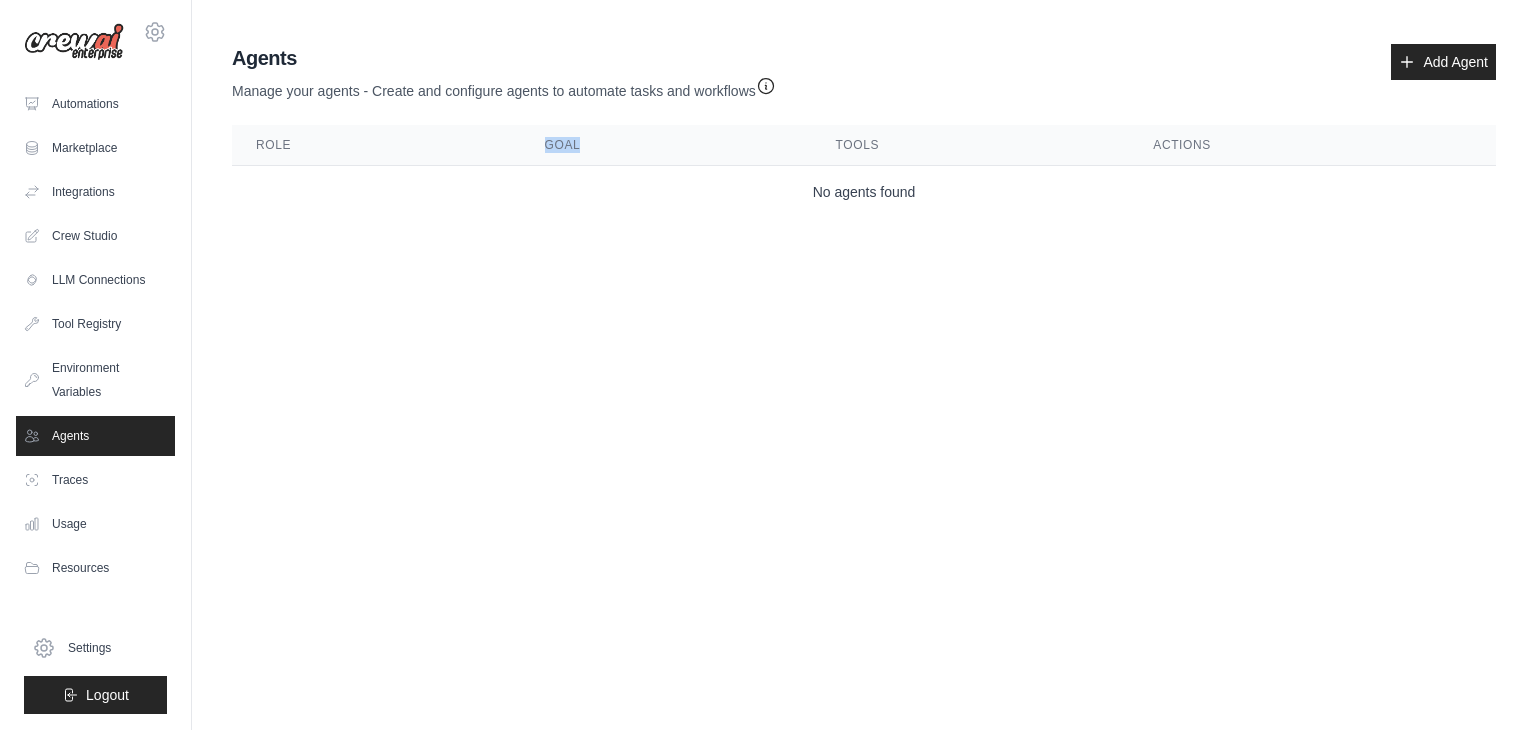 drag, startPoint x: 543, startPoint y: 141, endPoint x: 587, endPoint y: 146, distance: 44.28318 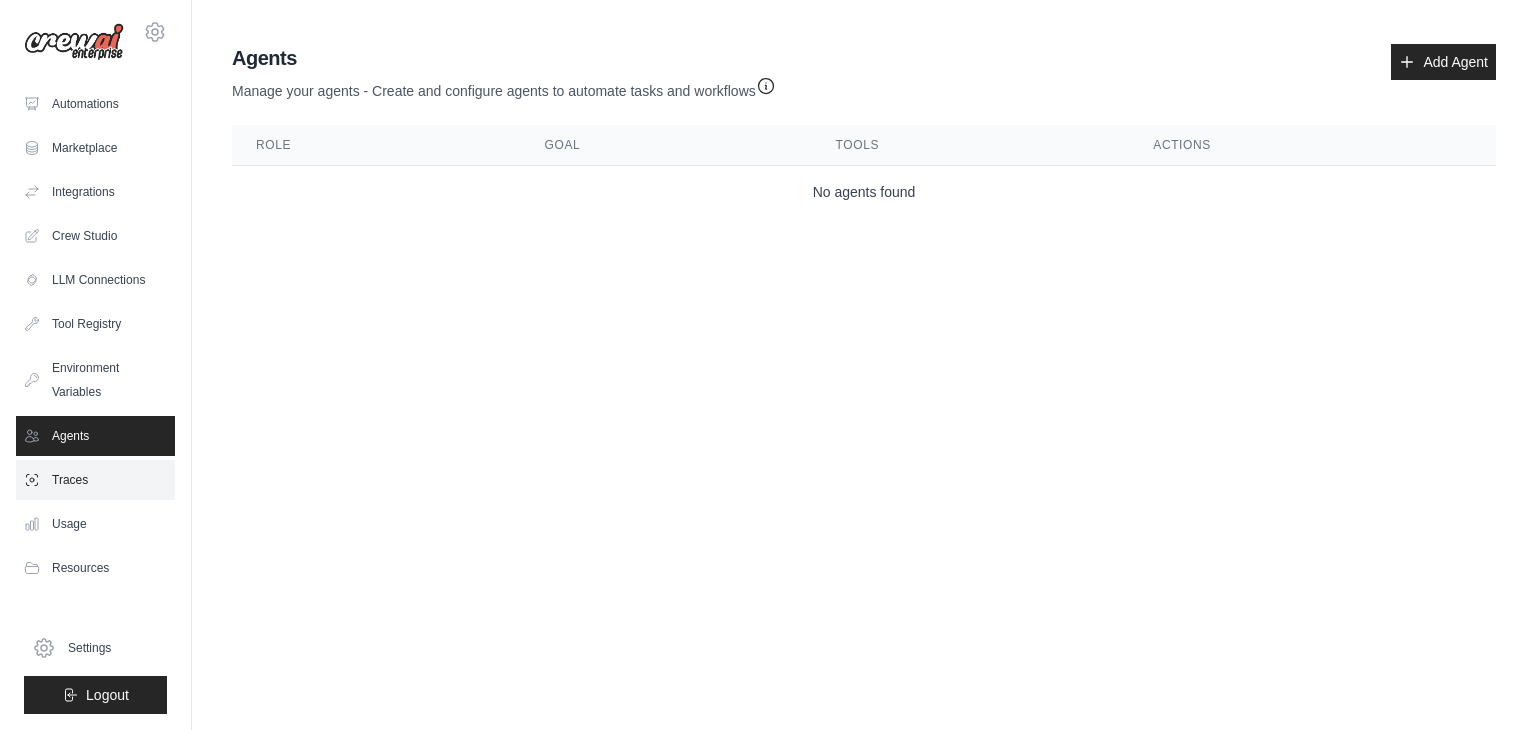 click on "Traces" at bounding box center (95, 480) 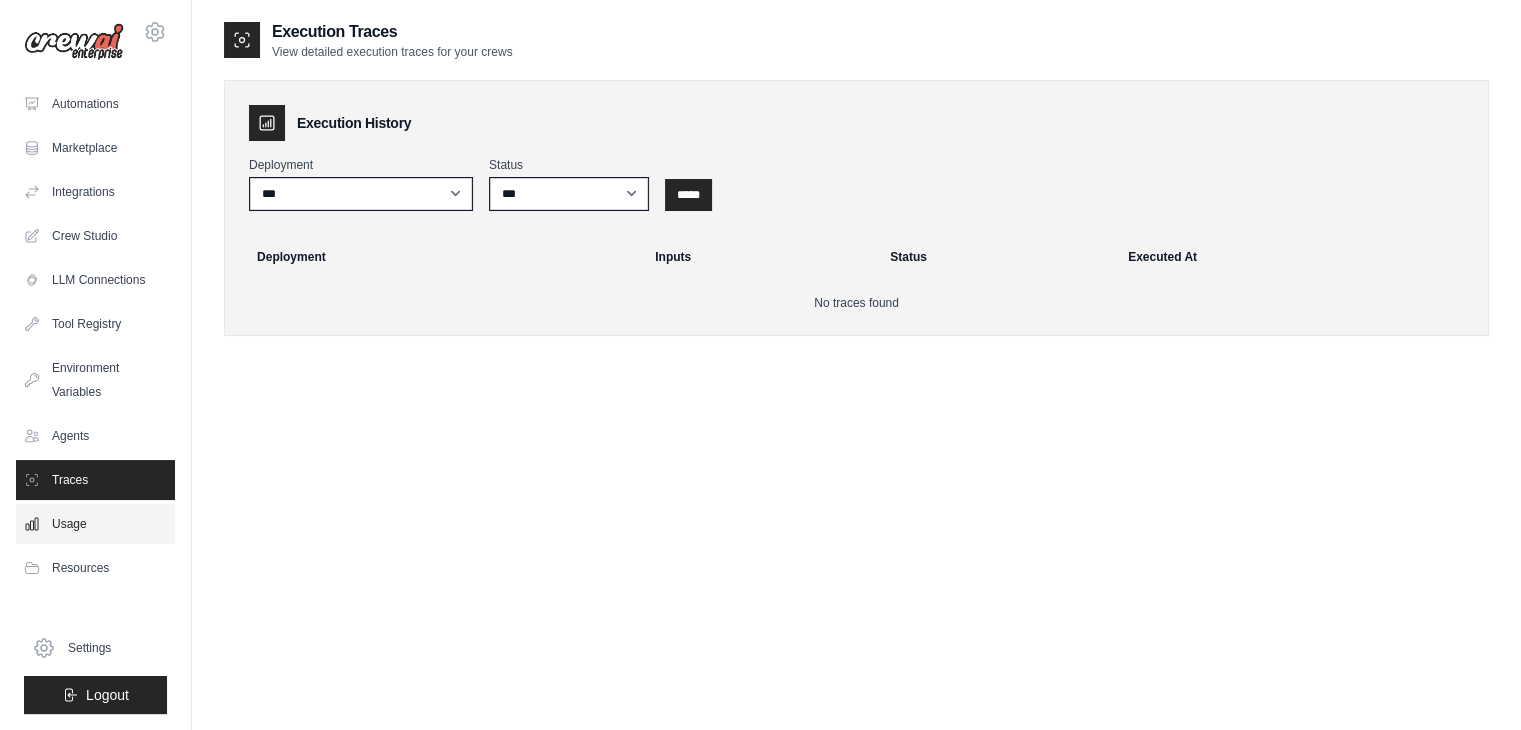 click on "Usage" at bounding box center (95, 524) 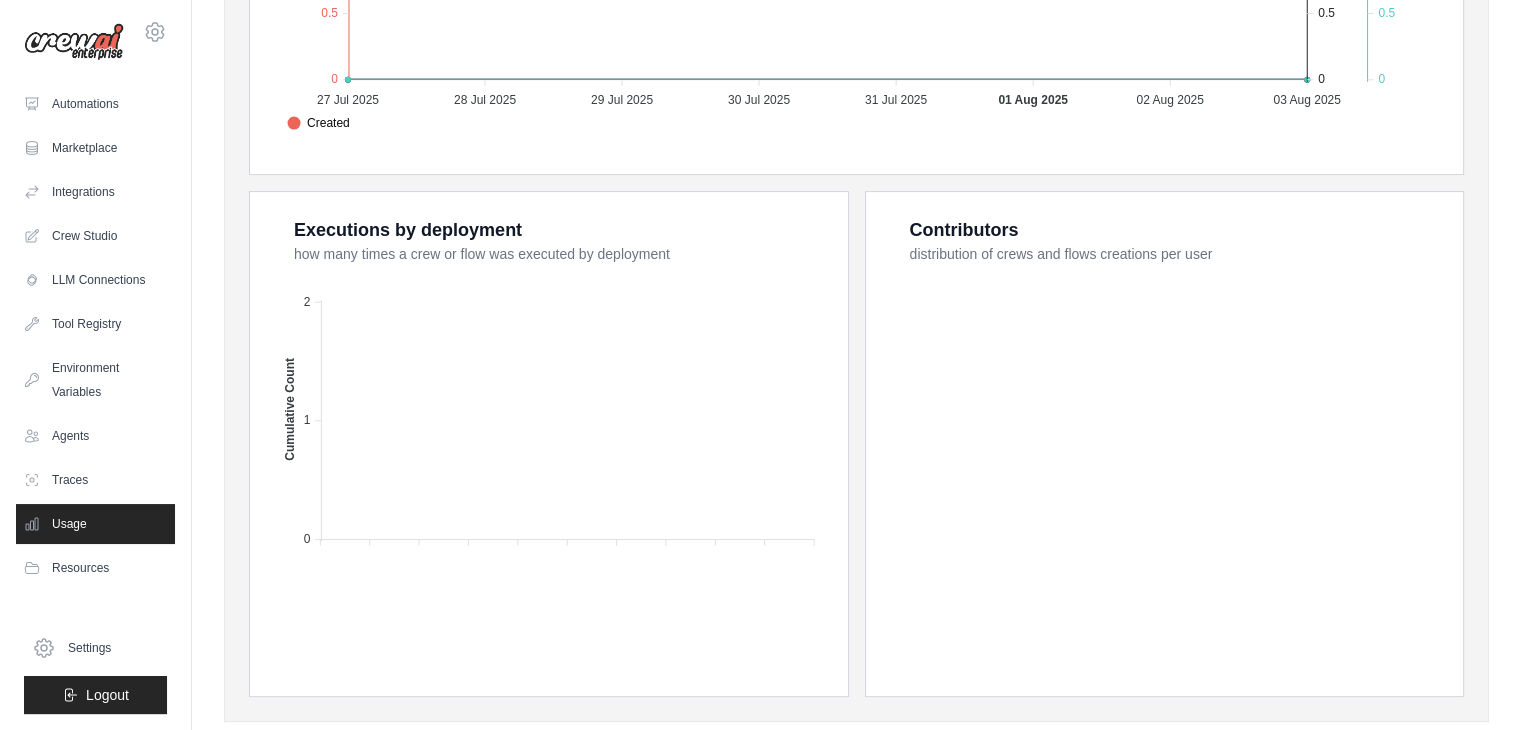 scroll, scrollTop: 717, scrollLeft: 0, axis: vertical 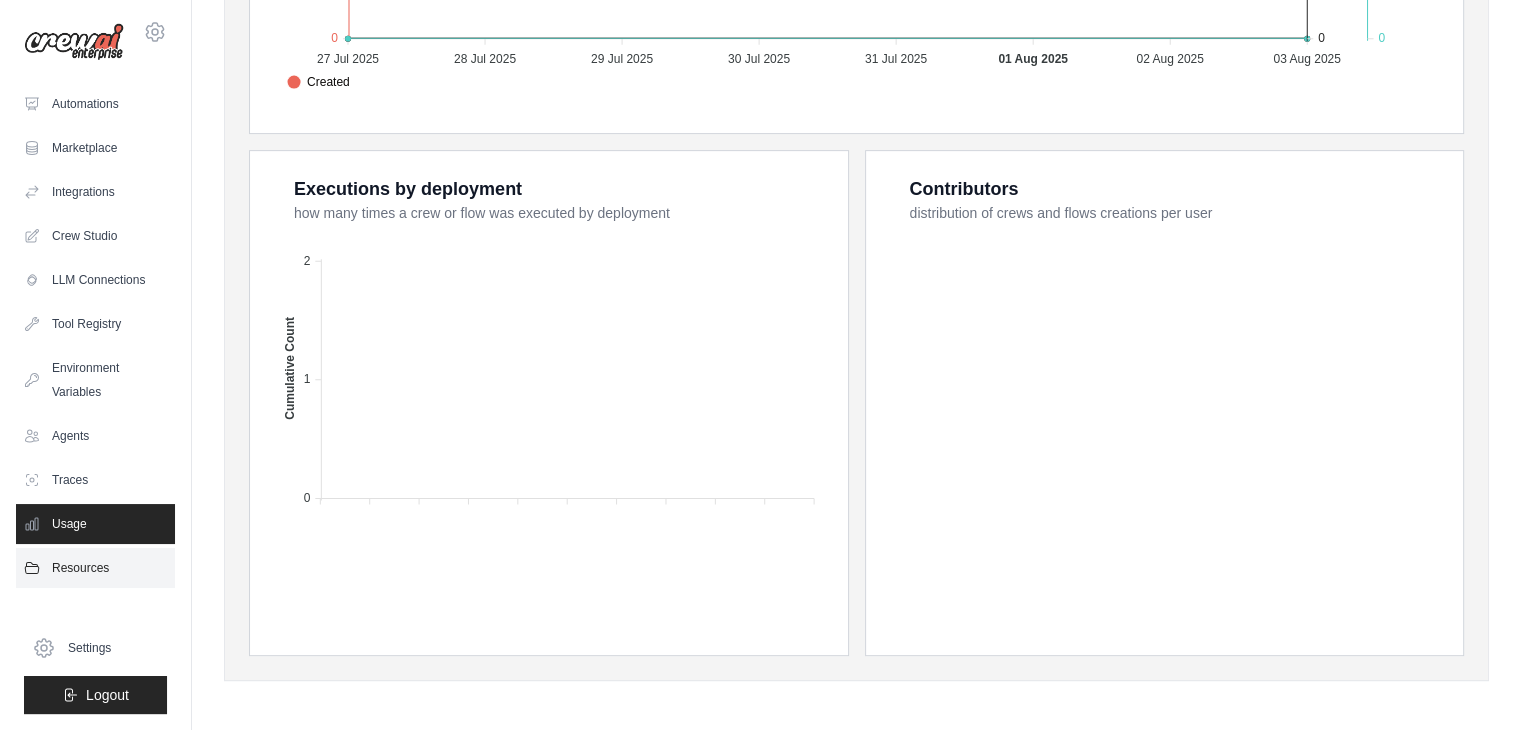 click on "Resources" at bounding box center [95, 568] 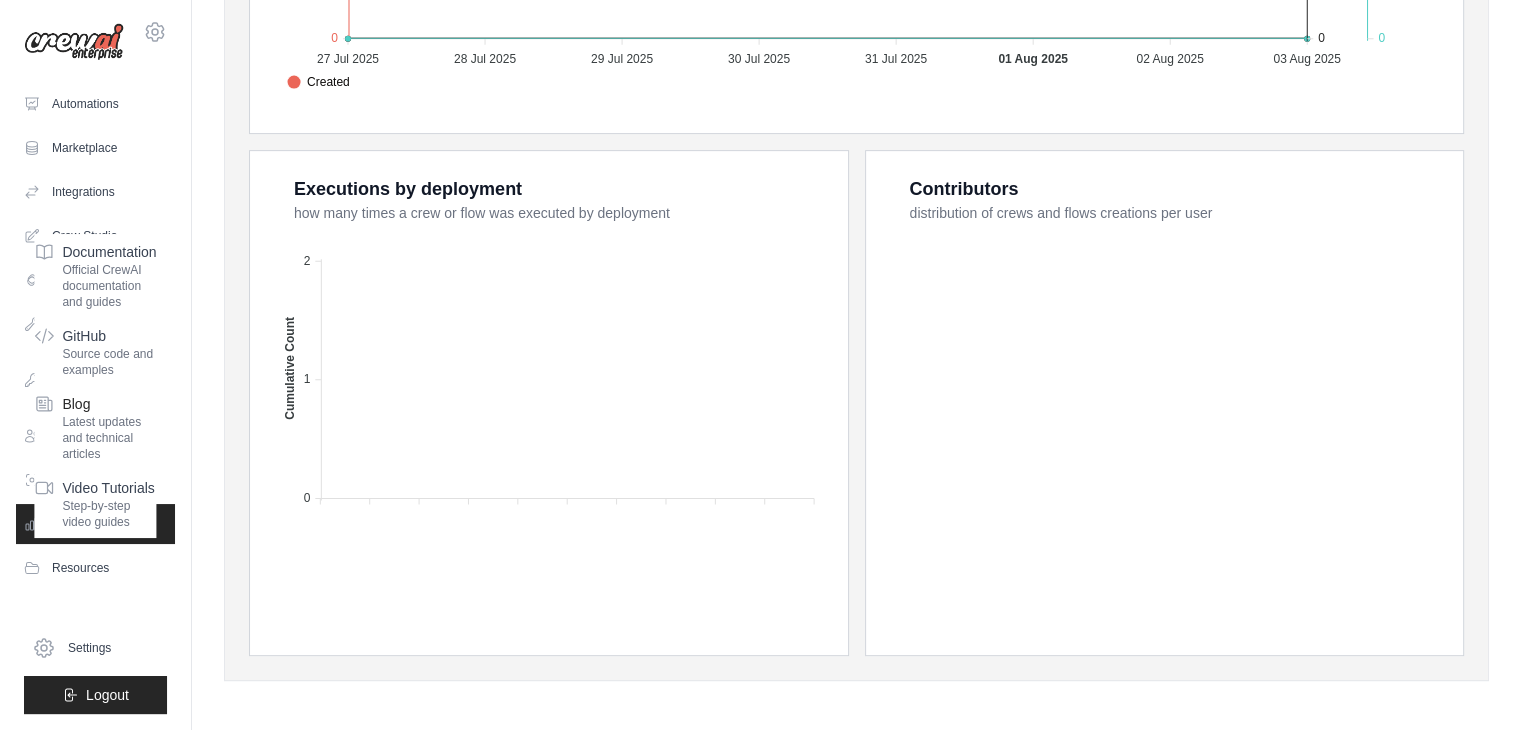 click on "Latest updates and technical articles" at bounding box center [109, 438] 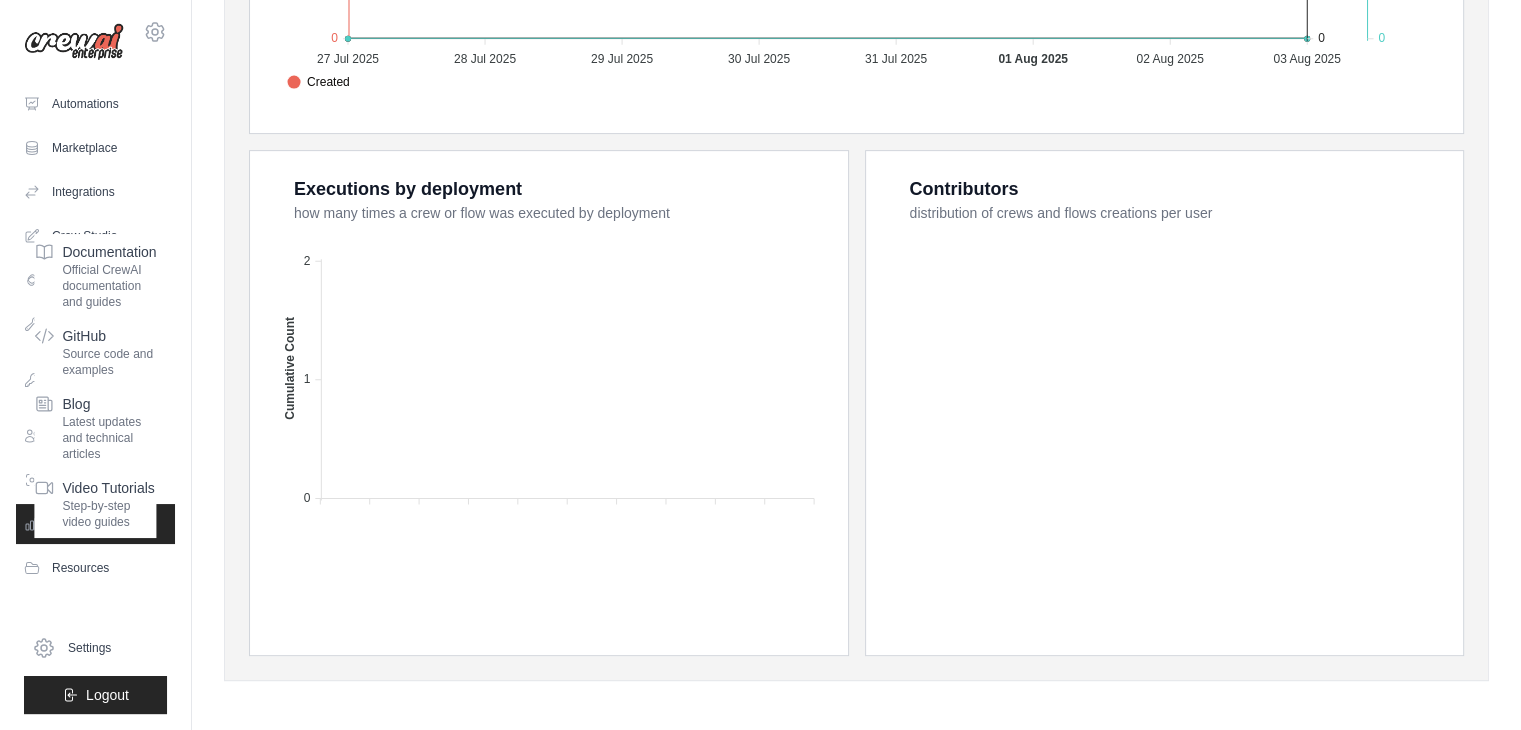 click on "Automations
Marketplace
Integrations
Crew Studio
LLM Connections
Documentation" at bounding box center (95, 399) 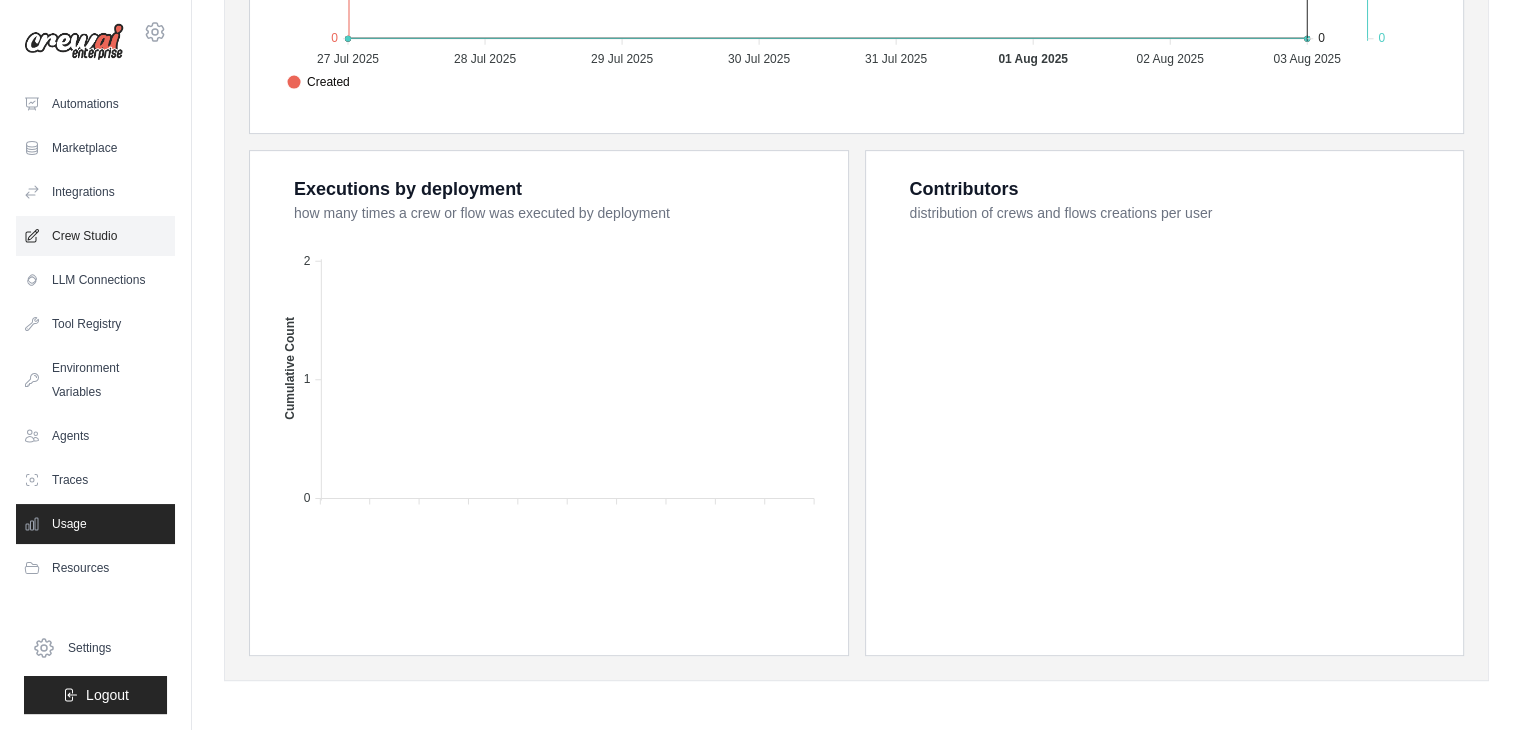 click on "Crew Studio" at bounding box center [95, 236] 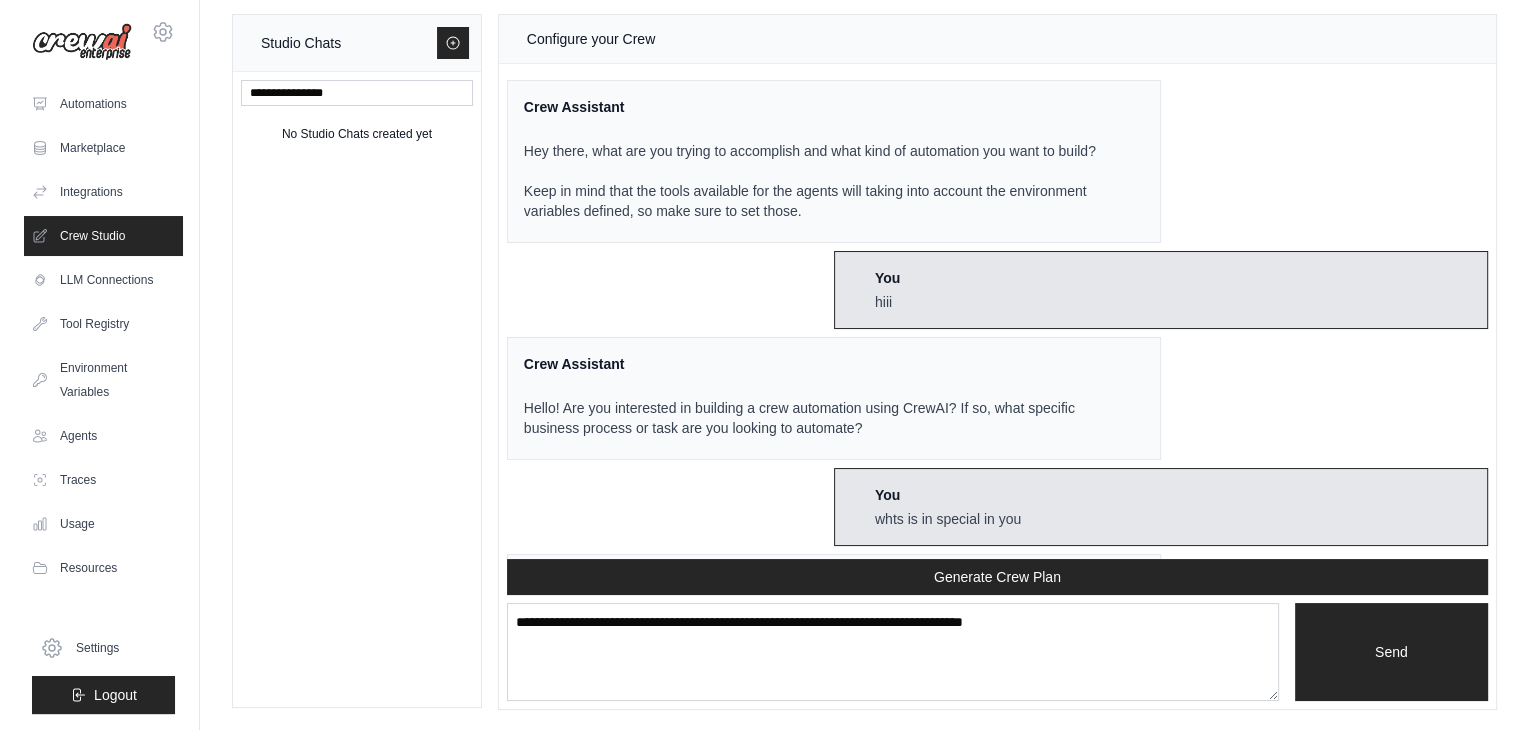scroll, scrollTop: 0, scrollLeft: 0, axis: both 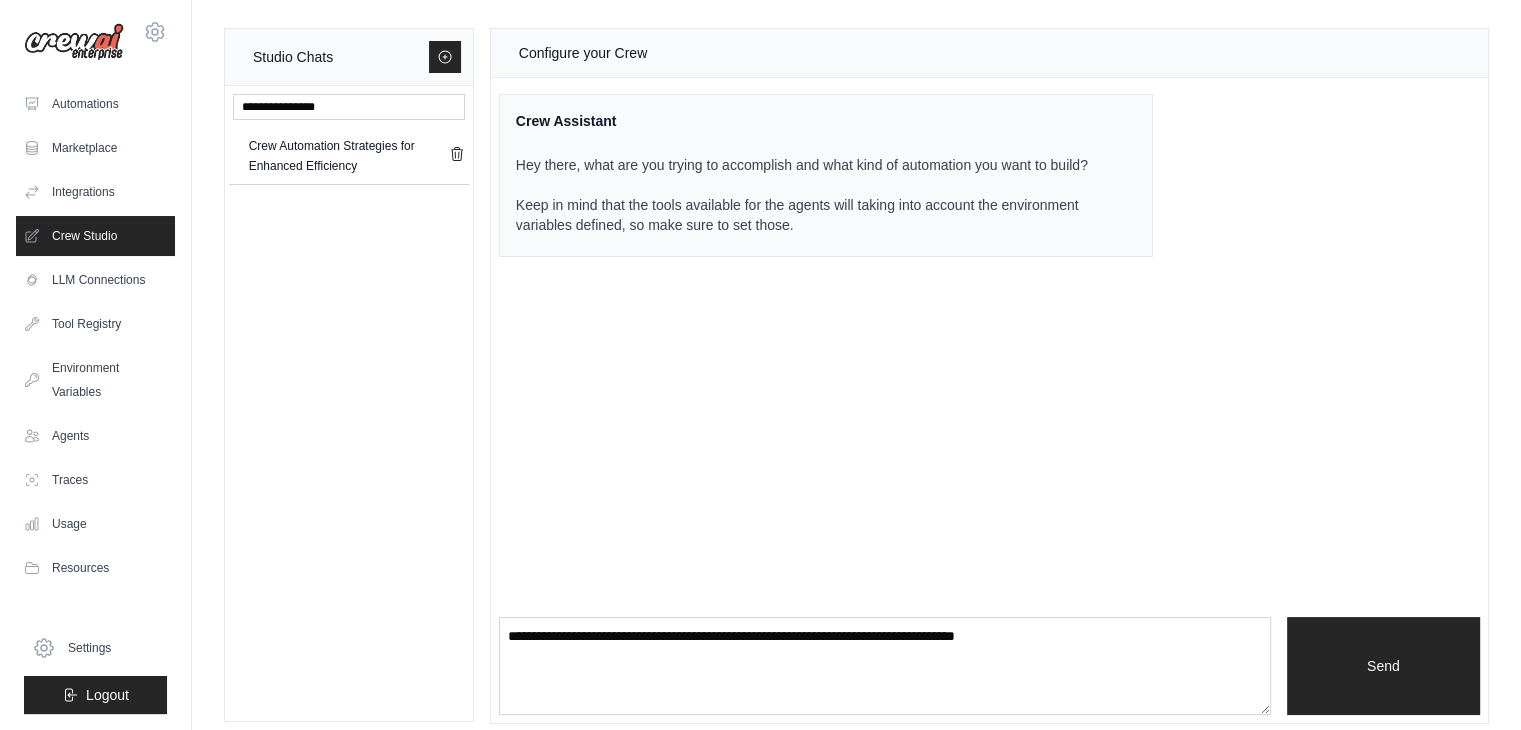 click on "Marketplace" at bounding box center [95, 148] 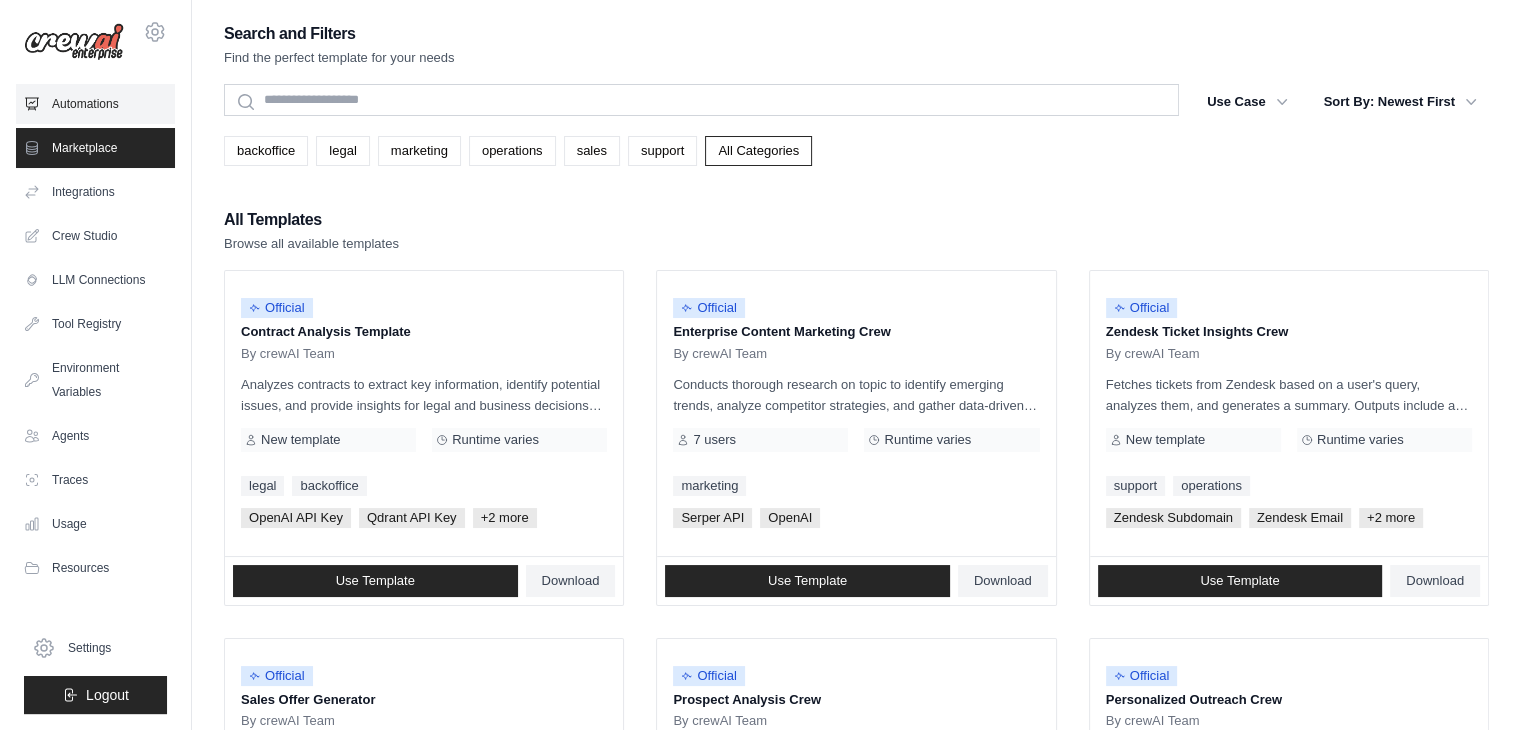 click on "Automations" at bounding box center [95, 104] 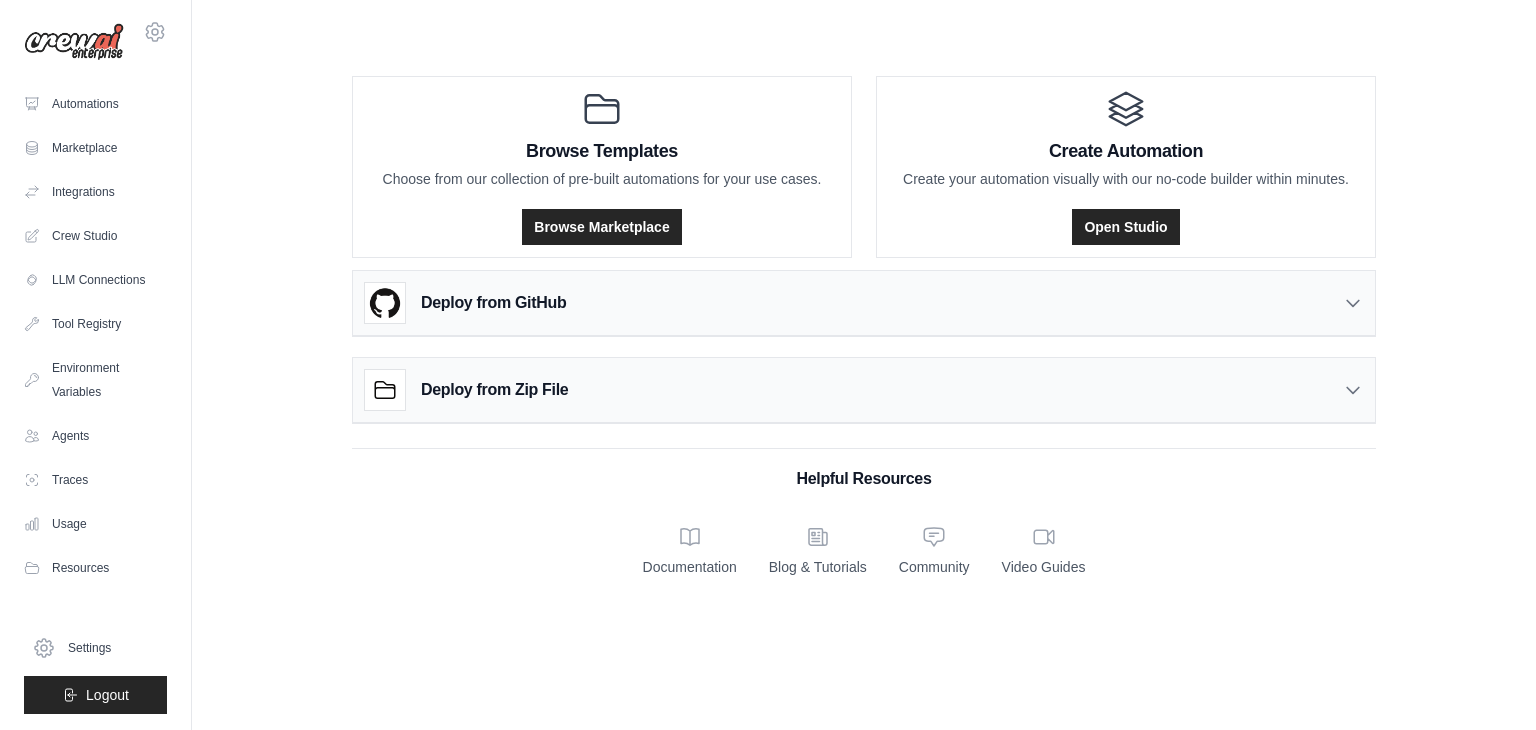scroll, scrollTop: 0, scrollLeft: 0, axis: both 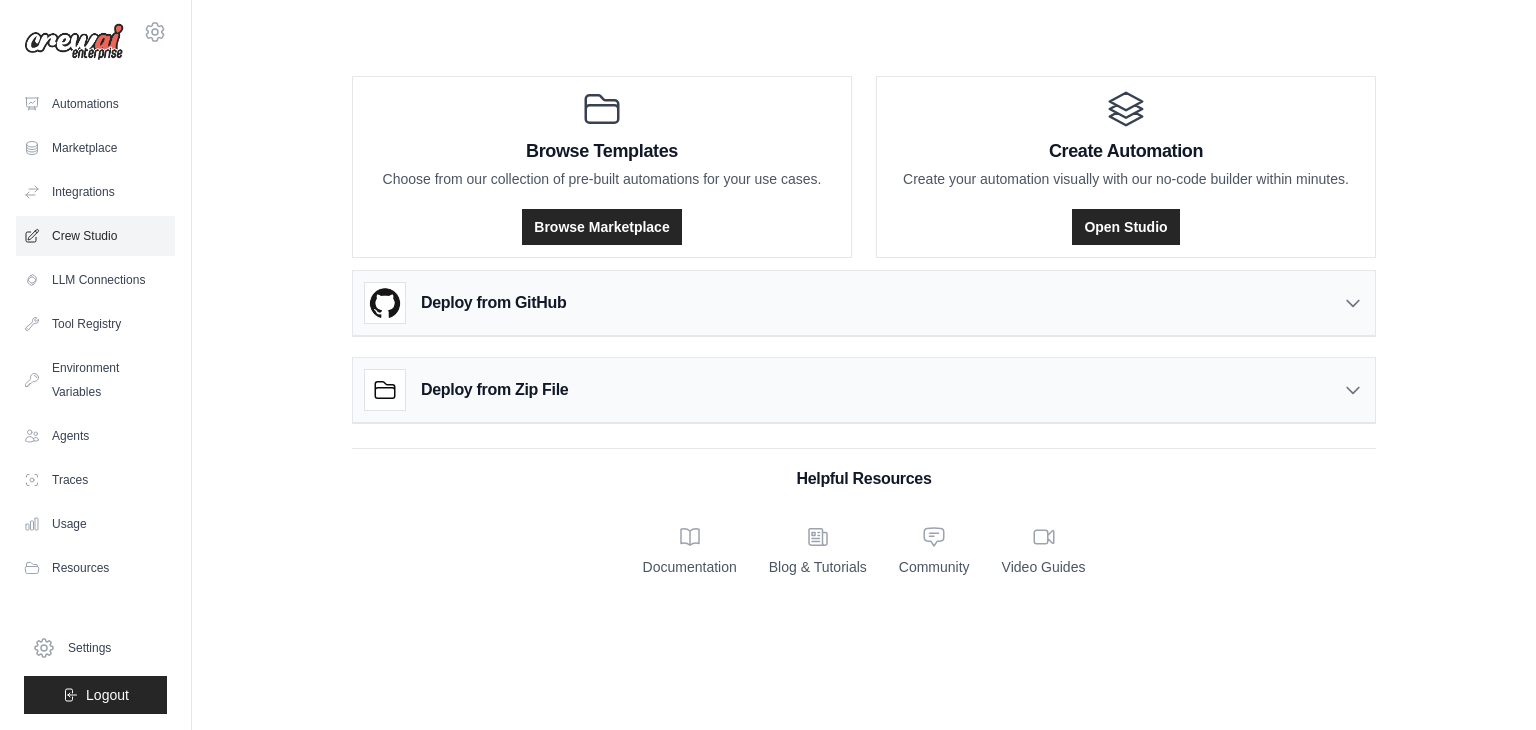 click on "Crew Studio" at bounding box center [95, 236] 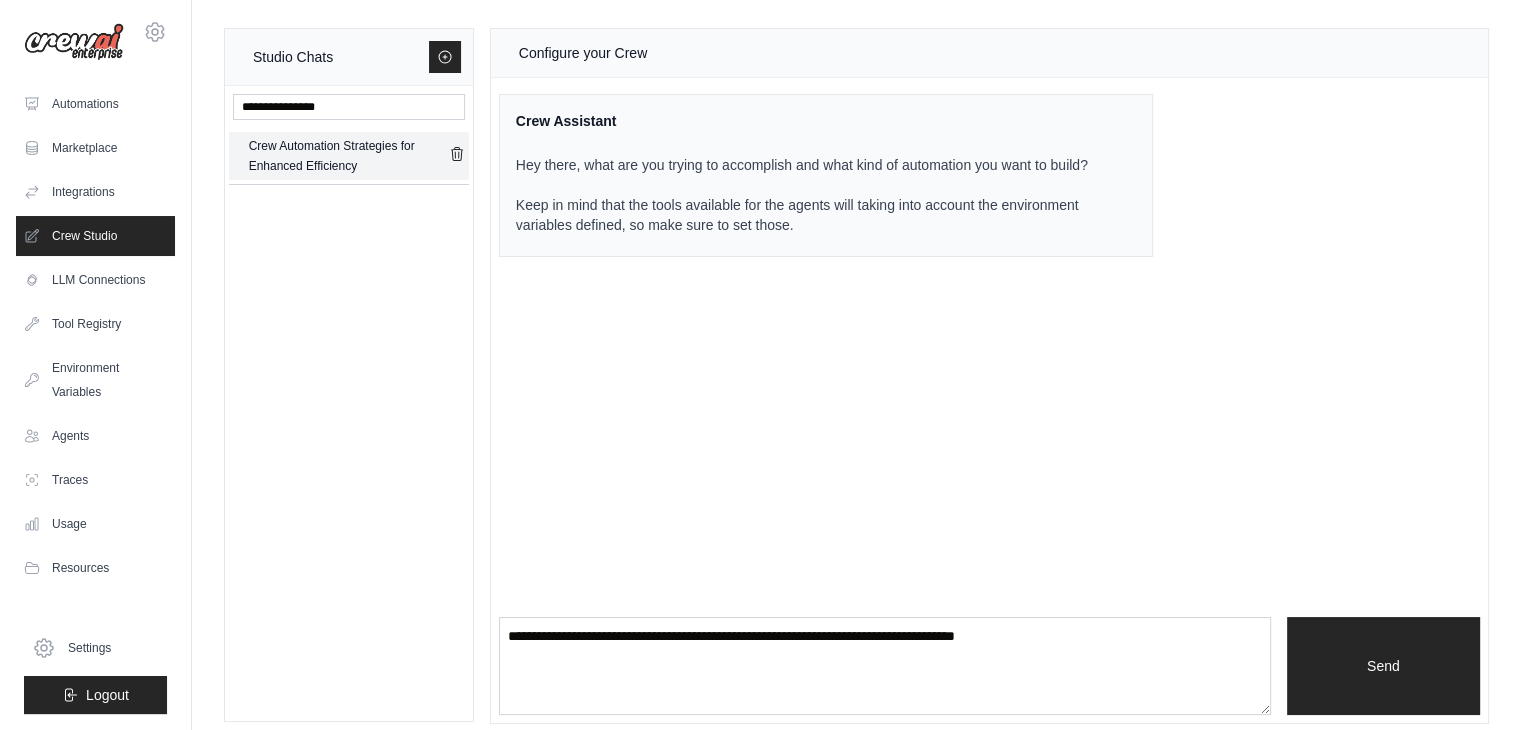click on "Crew Automation Strategies for Enhanced Efficiency" at bounding box center [349, 156] 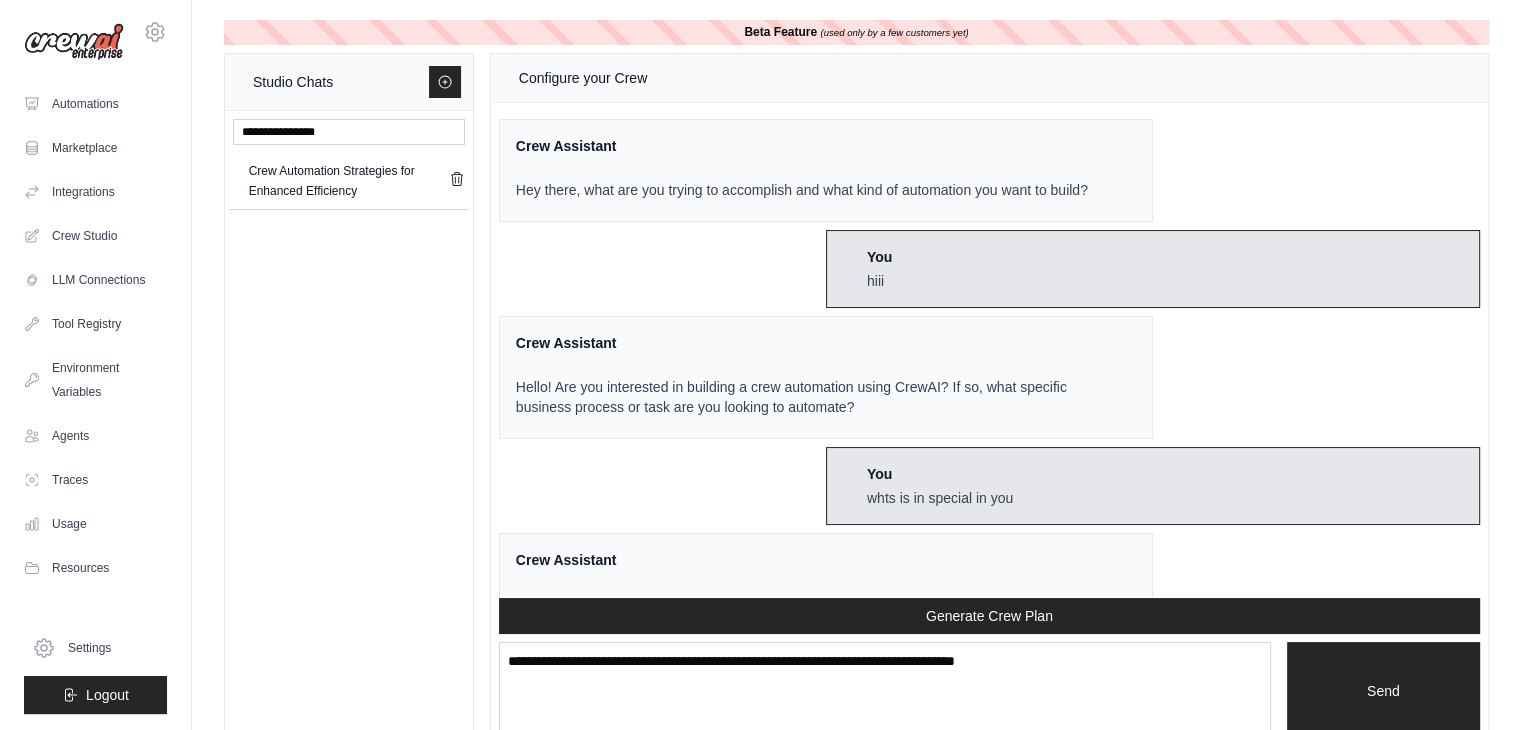 scroll, scrollTop: 553, scrollLeft: 0, axis: vertical 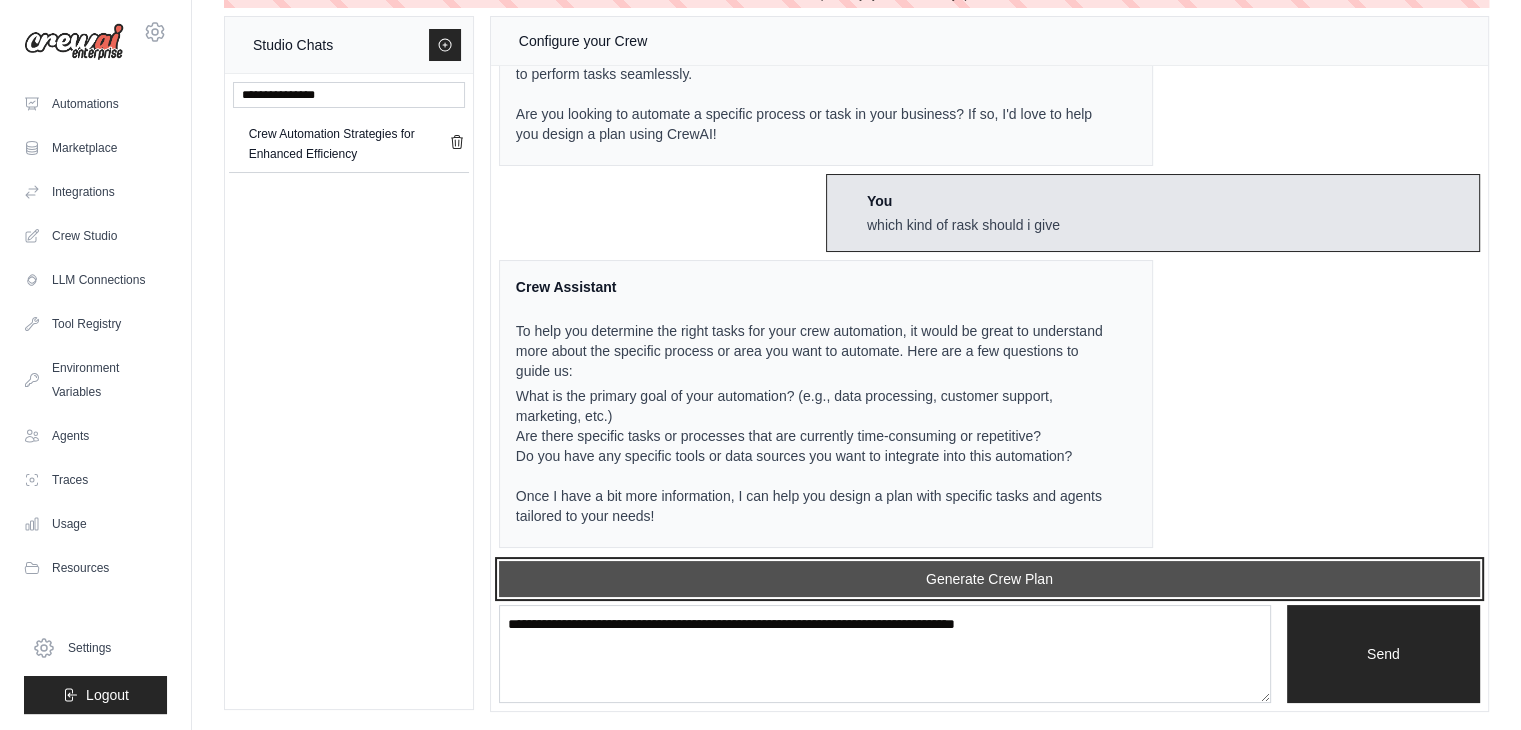 click on "Generate Crew Plan" at bounding box center (989, 579) 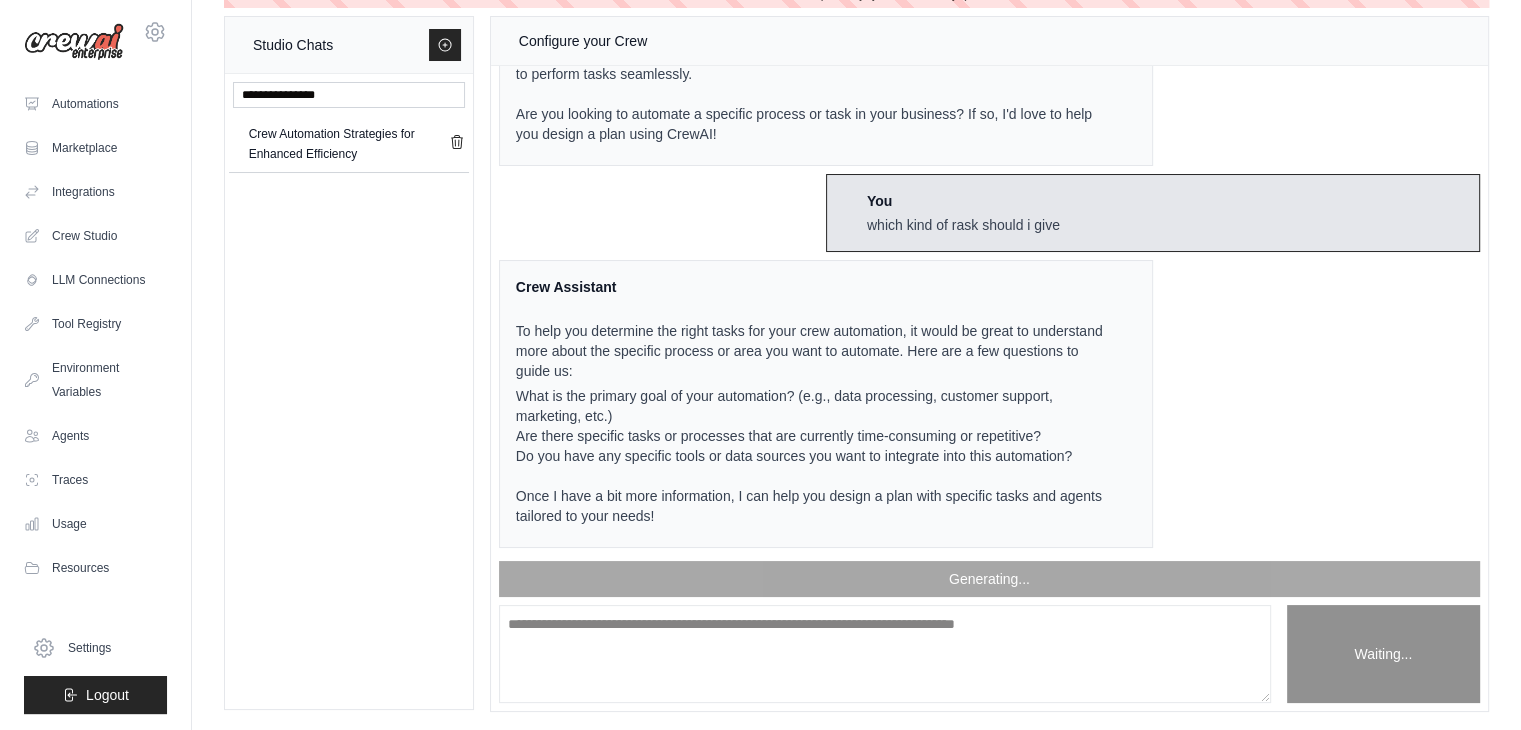 scroll, scrollTop: 664, scrollLeft: 0, axis: vertical 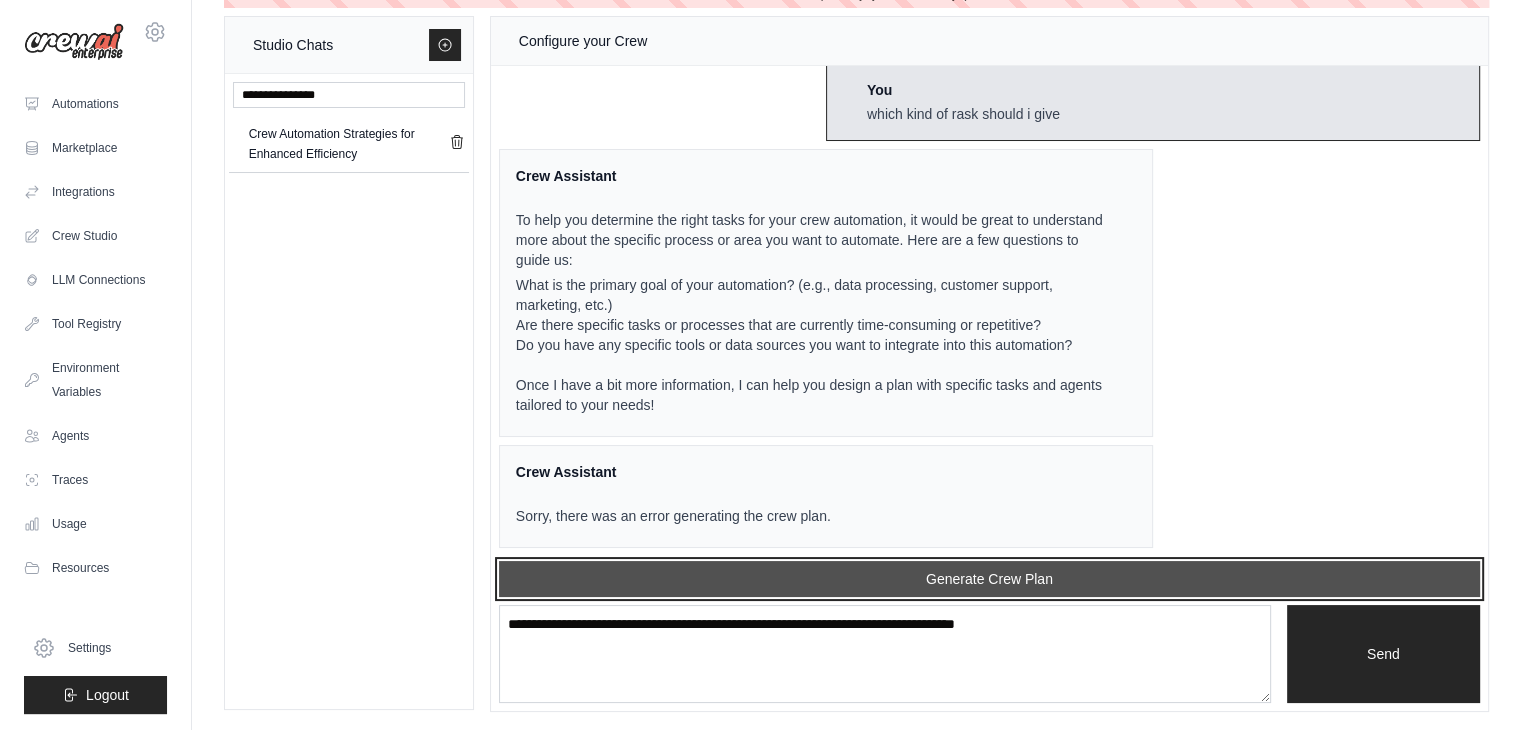 click on "Generate Crew Plan" at bounding box center (989, 579) 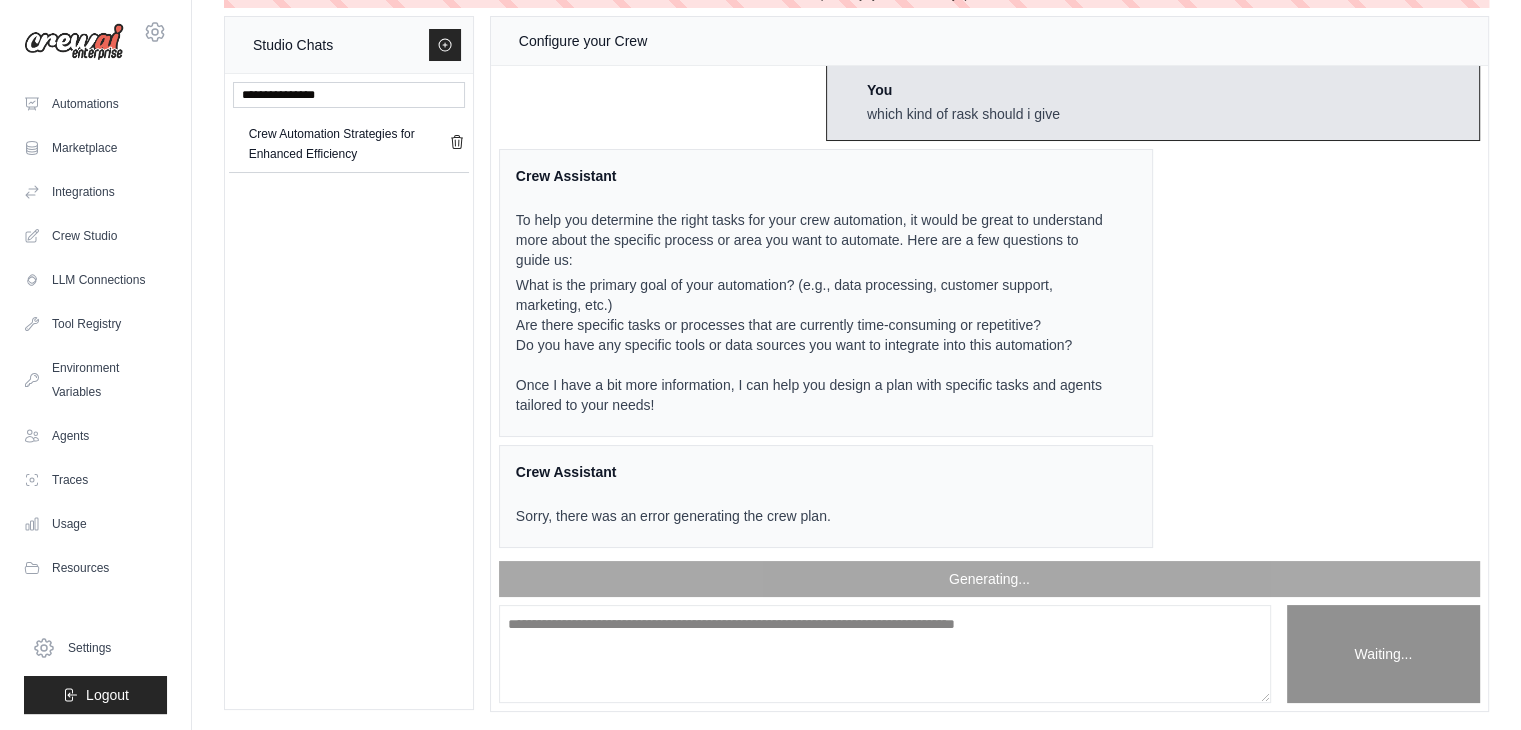 scroll, scrollTop: 775, scrollLeft: 0, axis: vertical 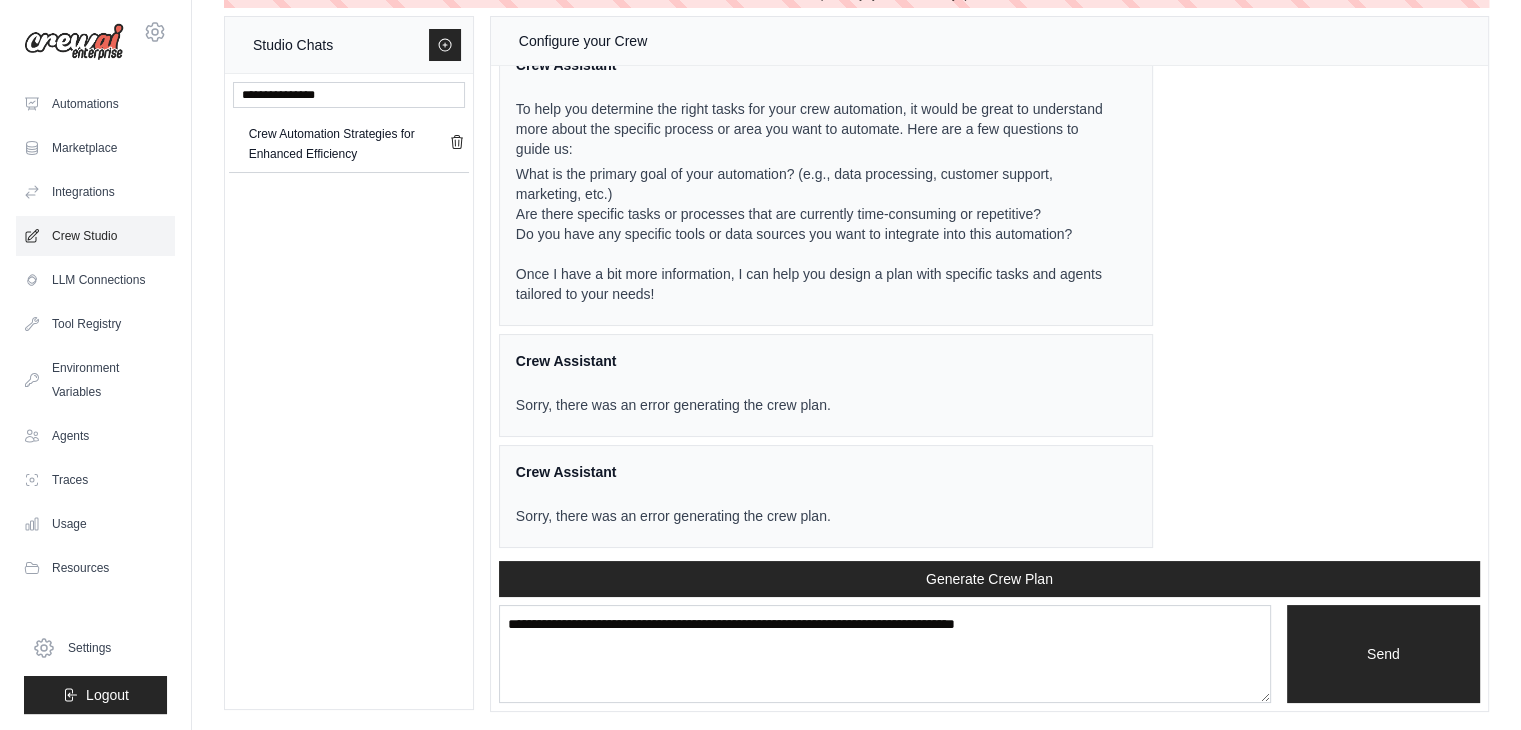 click on "Crew Studio" at bounding box center [95, 236] 